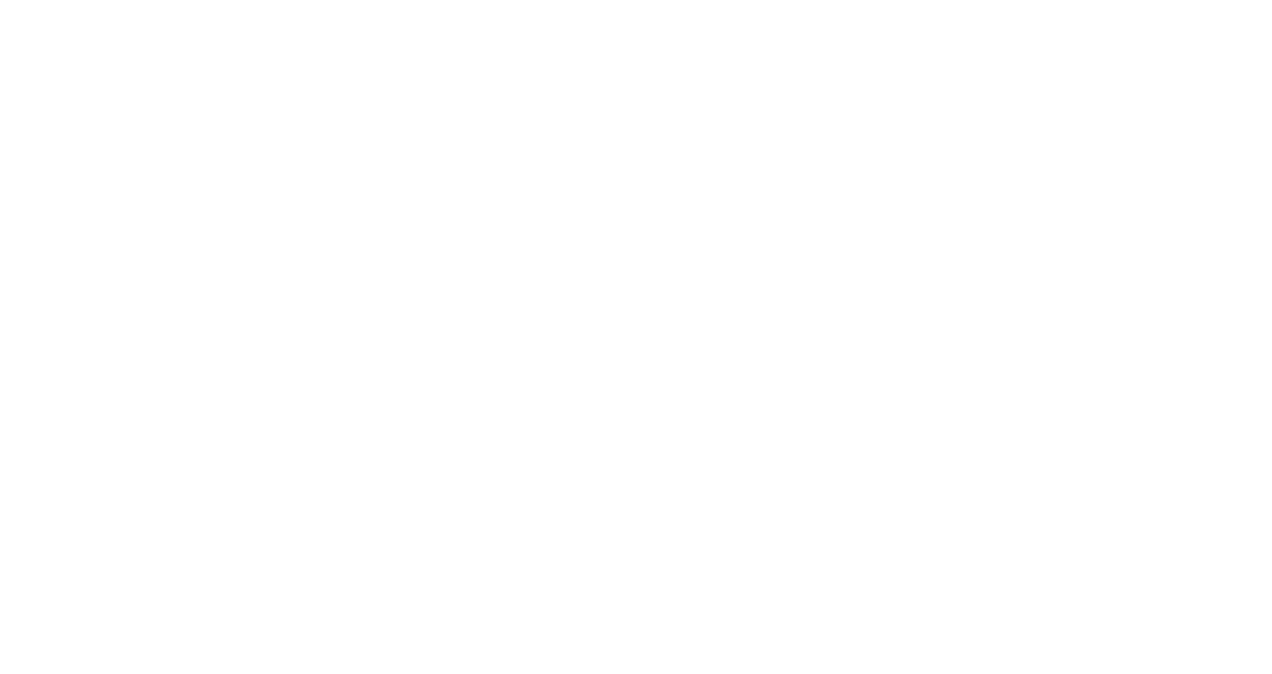 scroll, scrollTop: 0, scrollLeft: 0, axis: both 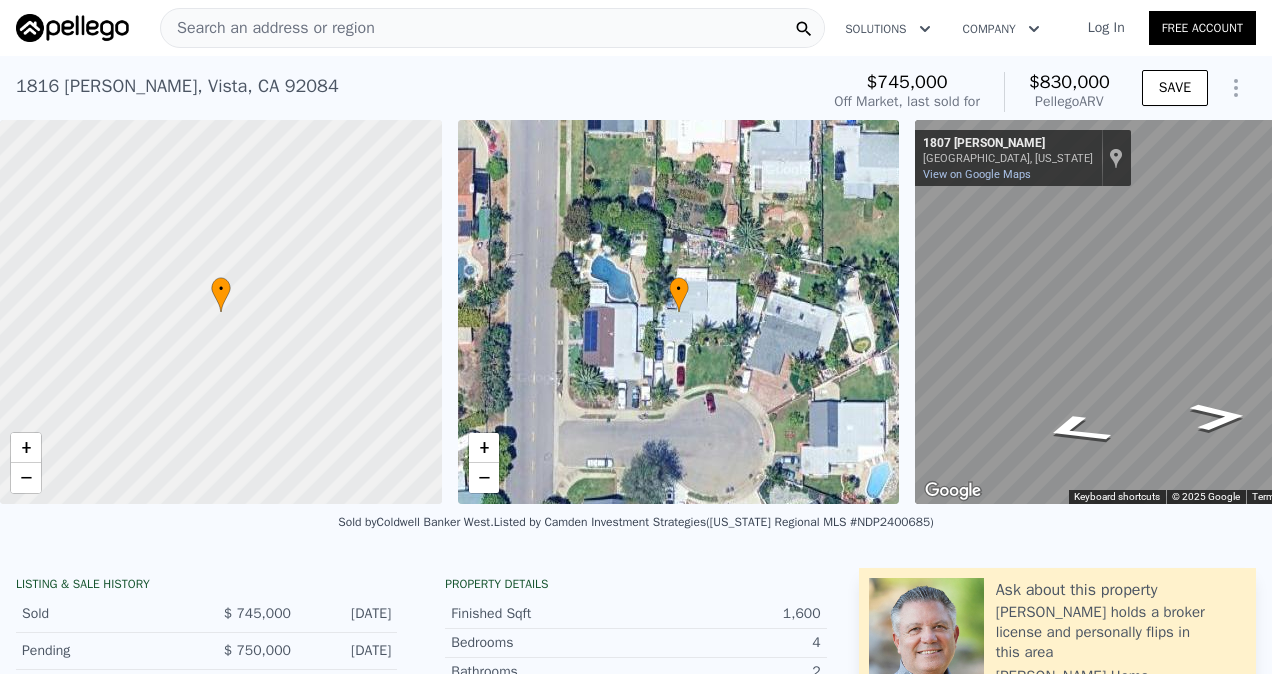 click on "Search an address or region" at bounding box center (268, 28) 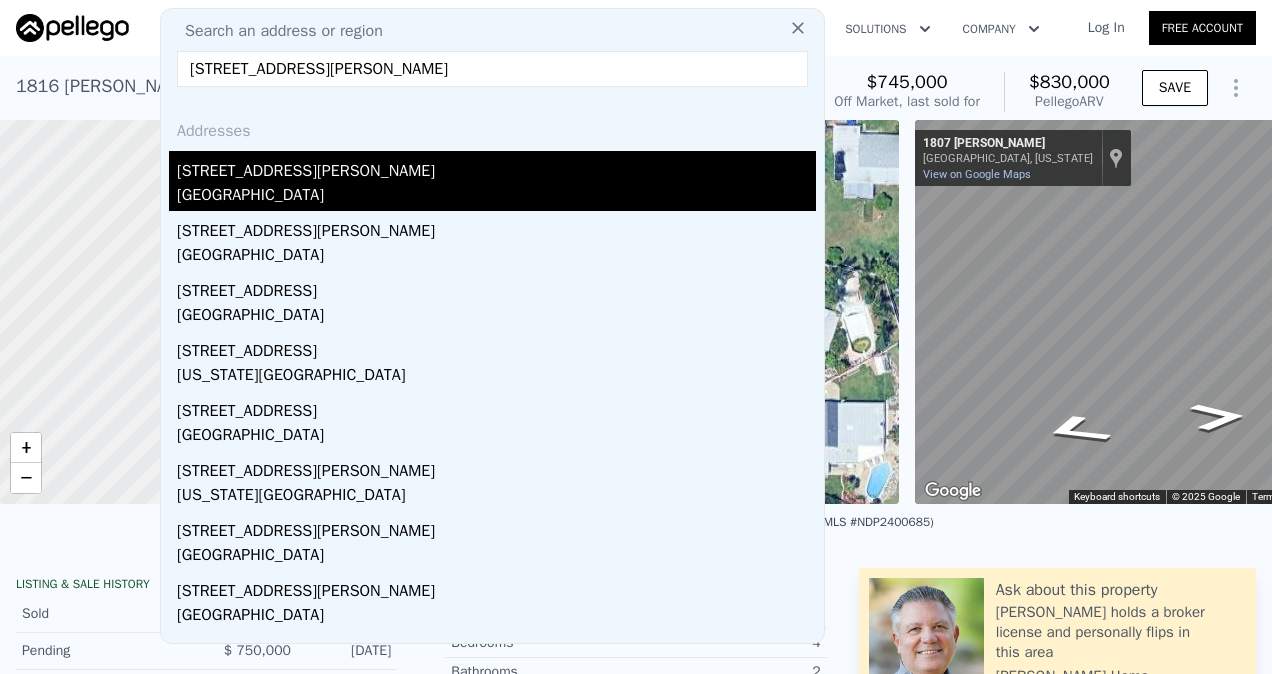 type on "[STREET_ADDRESS][PERSON_NAME]" 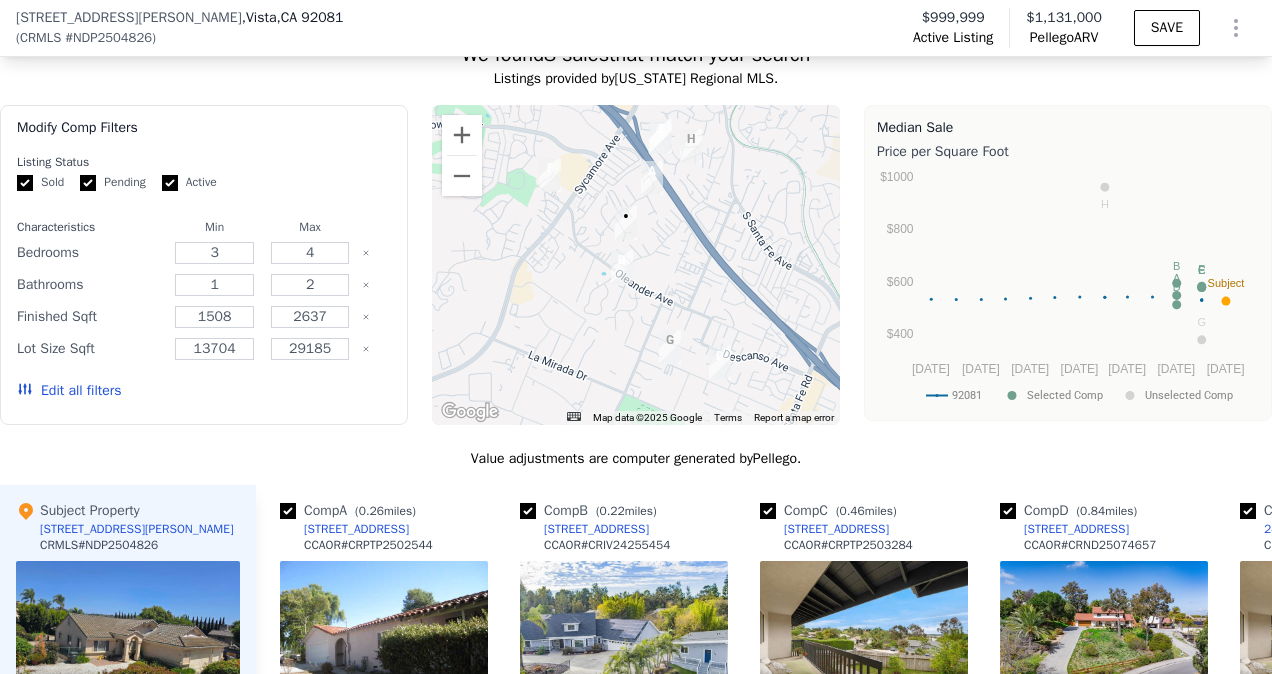 scroll, scrollTop: 1892, scrollLeft: 0, axis: vertical 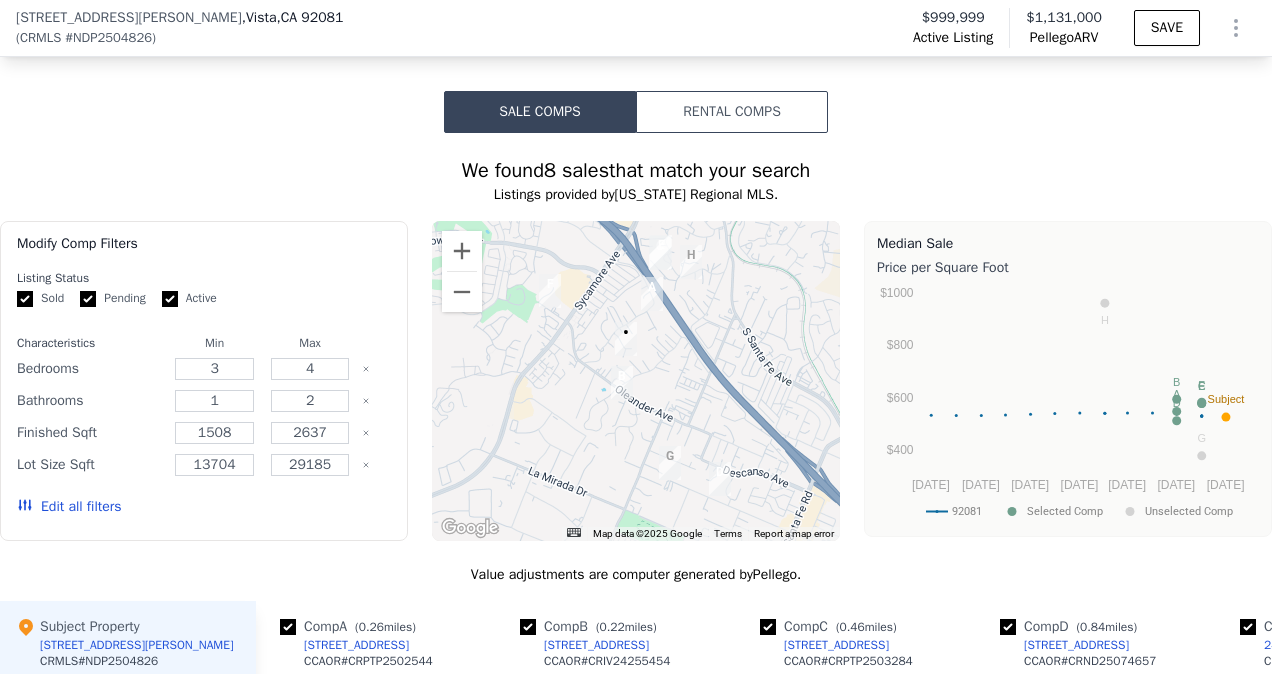 click on "Rental Comps" at bounding box center [732, 112] 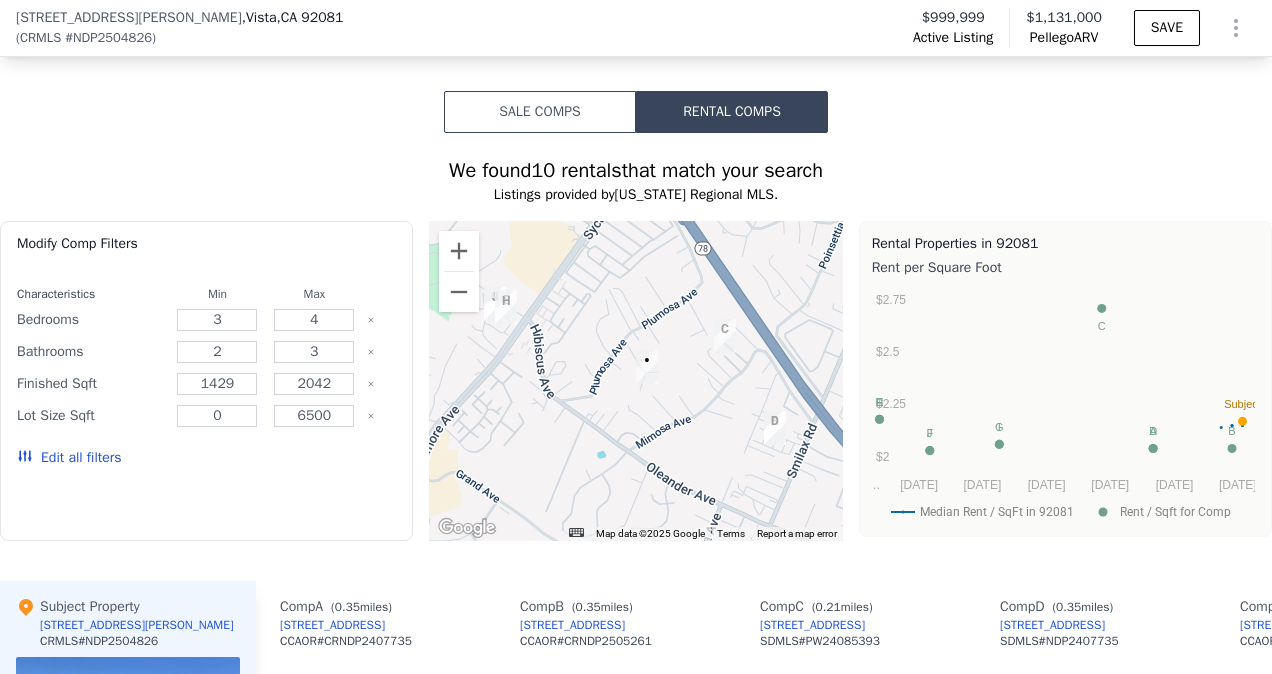 click on "Sale Comps" at bounding box center [540, 112] 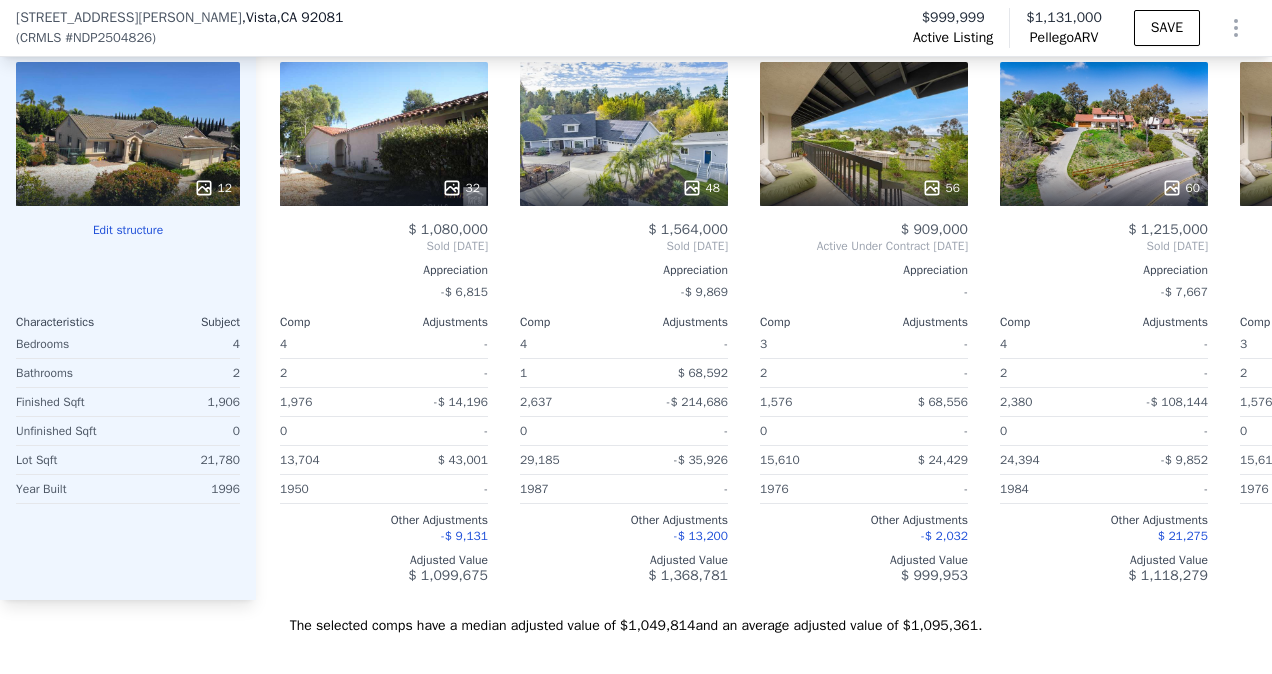 scroll, scrollTop: 2492, scrollLeft: 0, axis: vertical 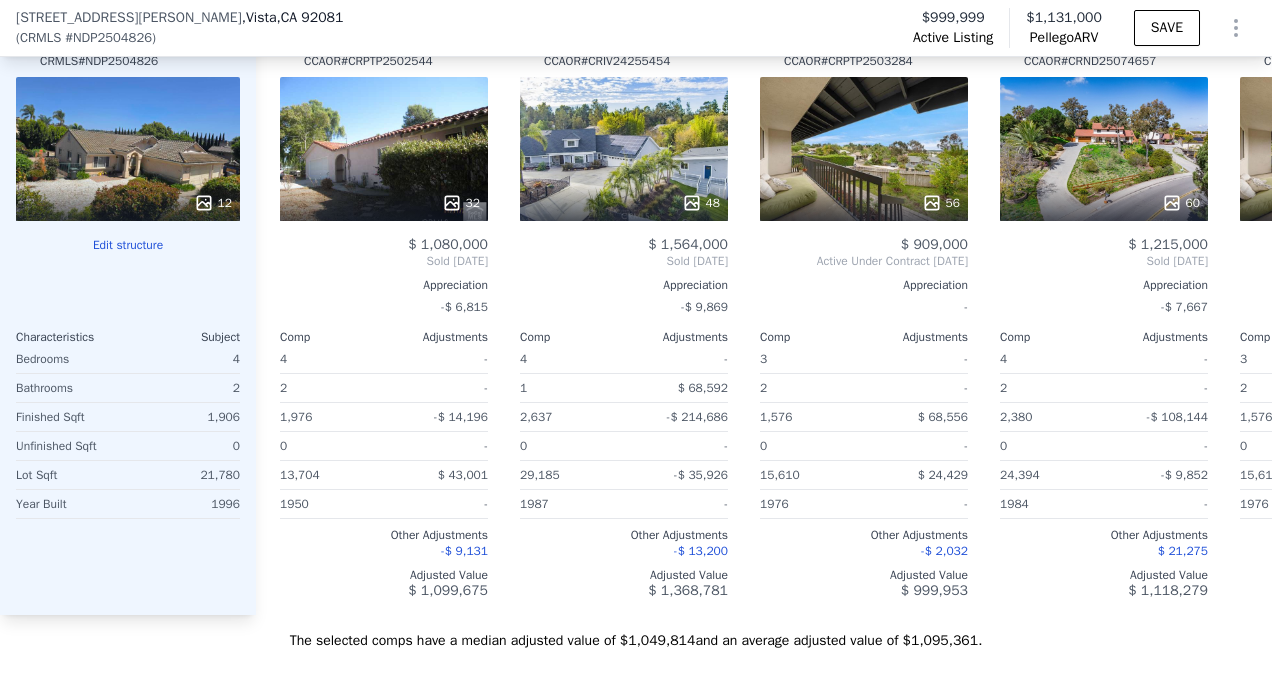 click on "$ 1,080,000" at bounding box center (448, 244) 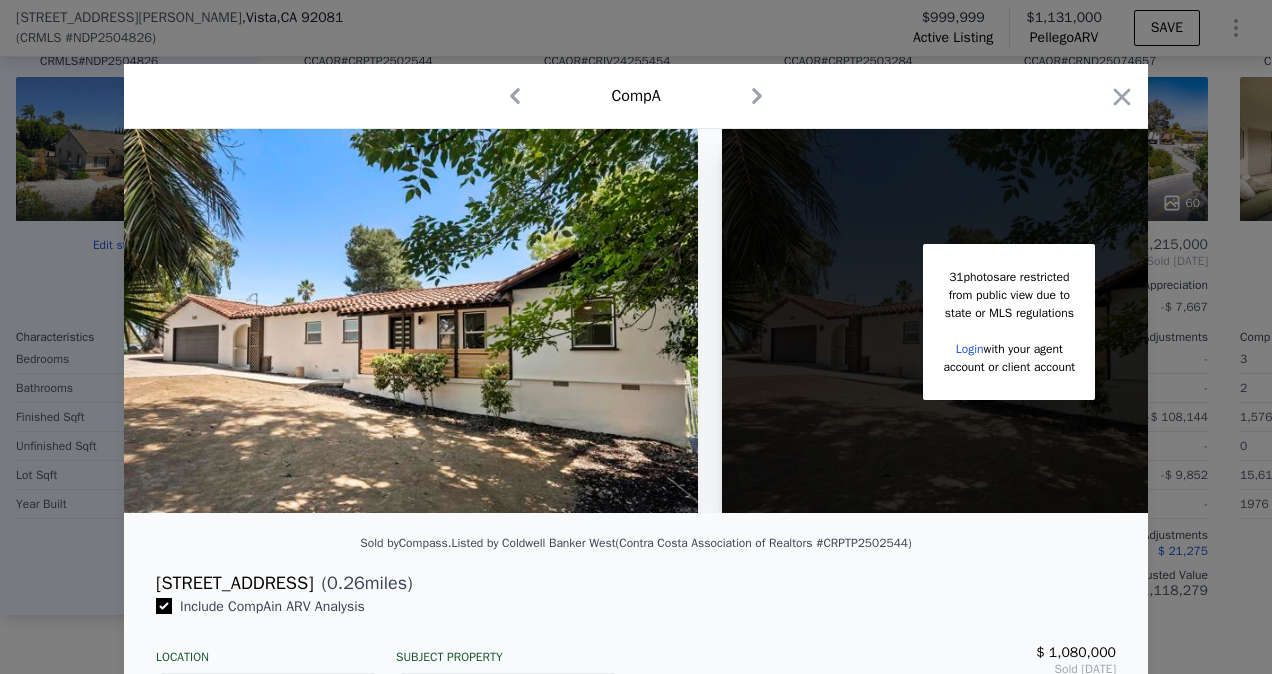 click on "31  photos  are restricted from public view due to state or MLS regulations   Login  with your agent account or client account" at bounding box center [1009, 321] 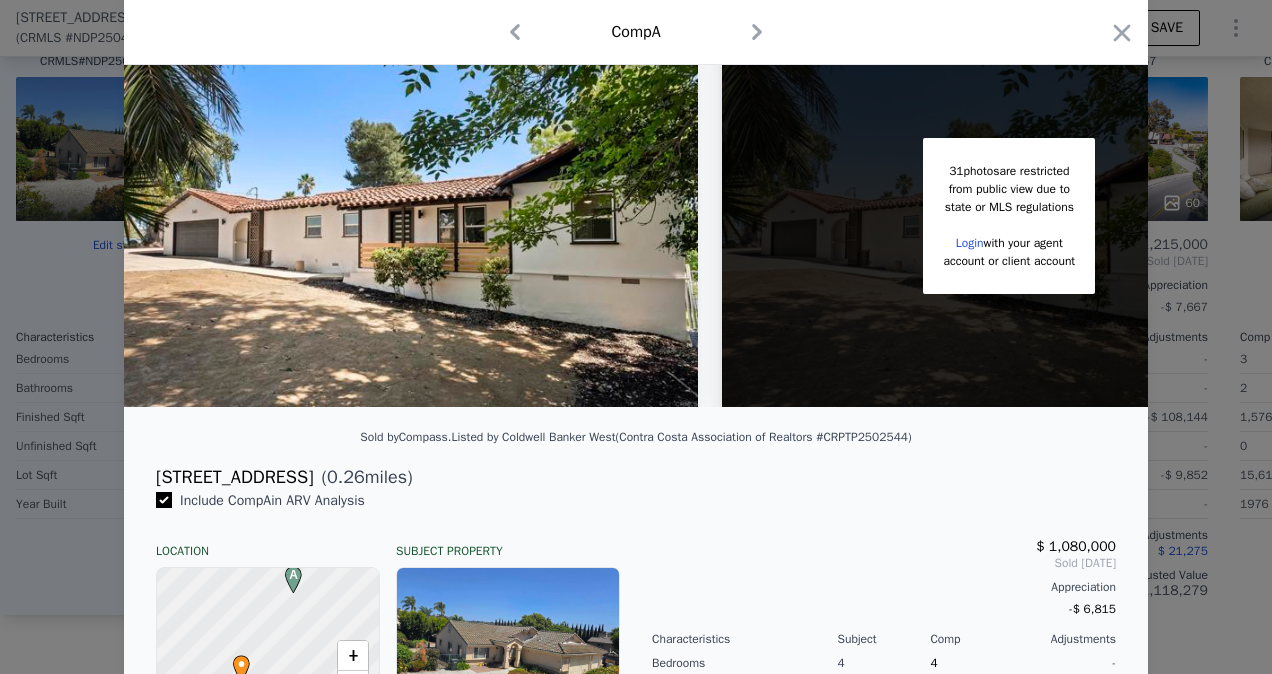 scroll, scrollTop: 100, scrollLeft: 0, axis: vertical 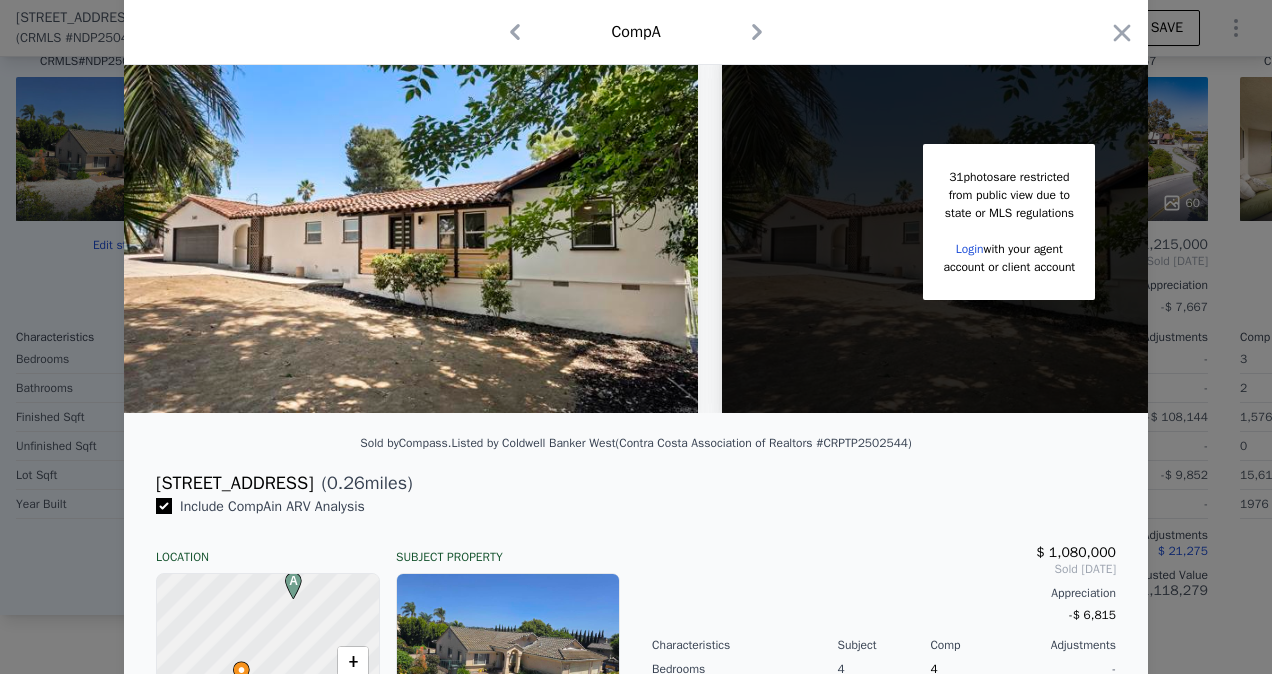 click at bounding box center (636, 337) 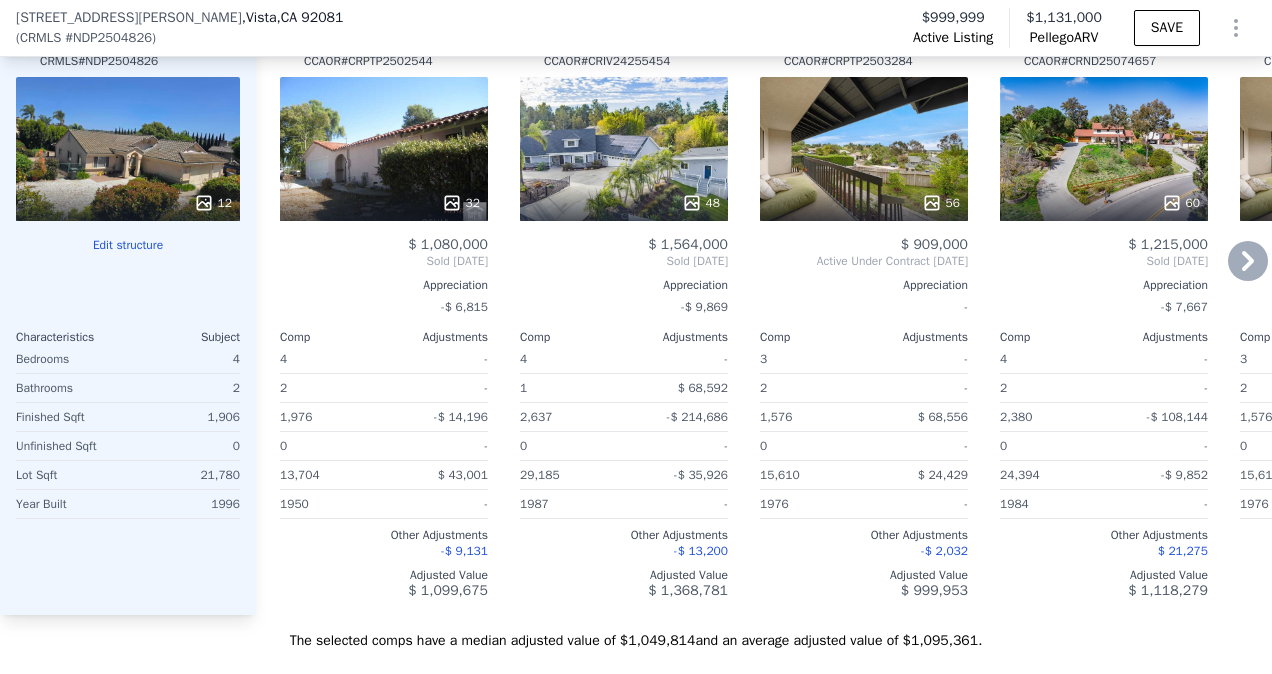 click on "48" at bounding box center [624, 149] 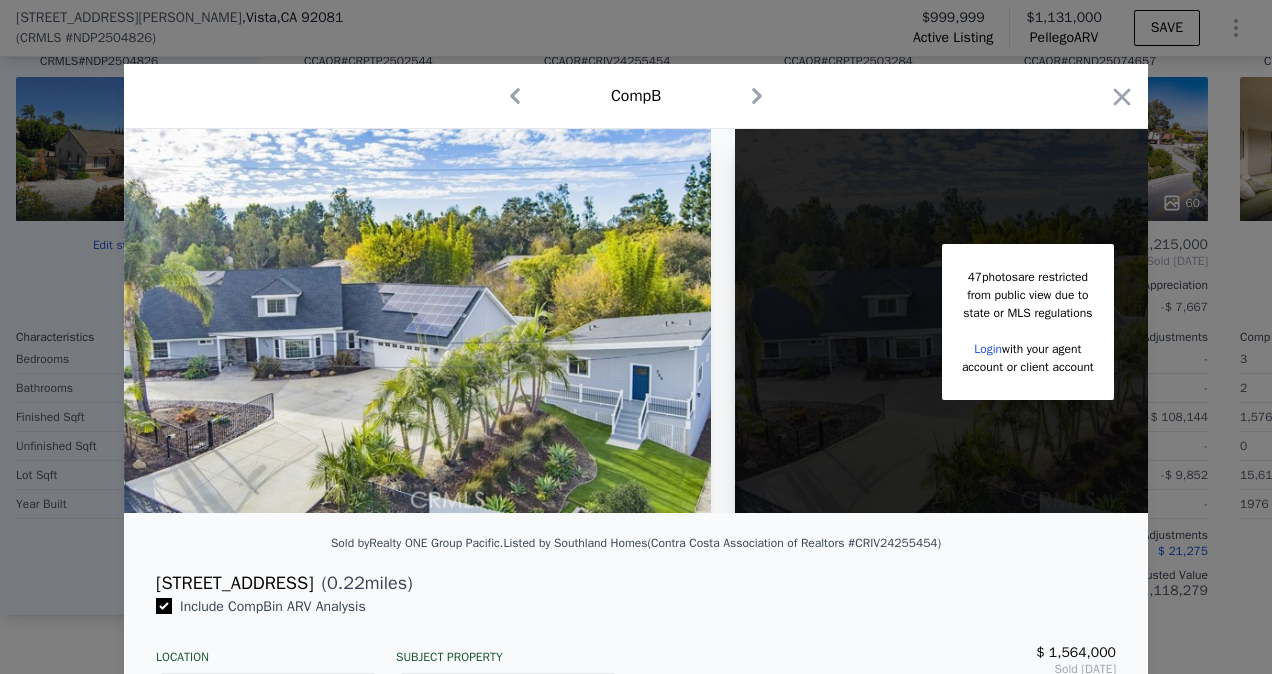 click at bounding box center [636, 337] 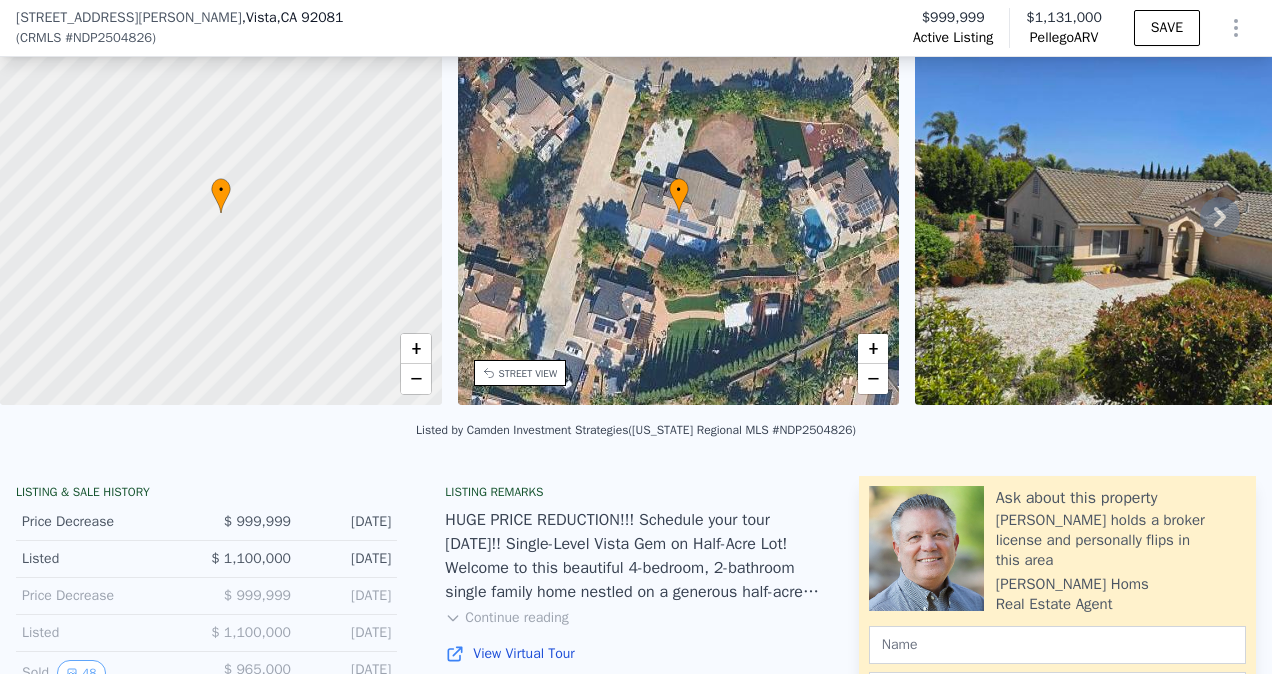 scroll, scrollTop: 492, scrollLeft: 0, axis: vertical 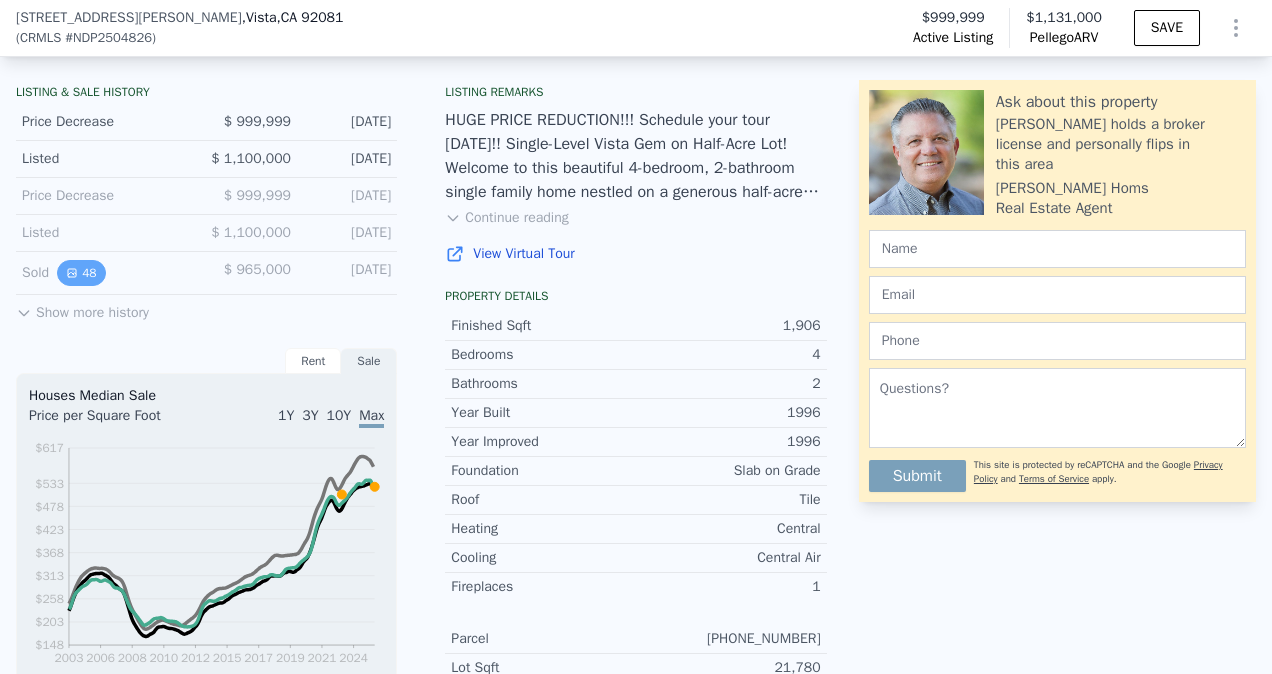 click on "48" at bounding box center (81, 273) 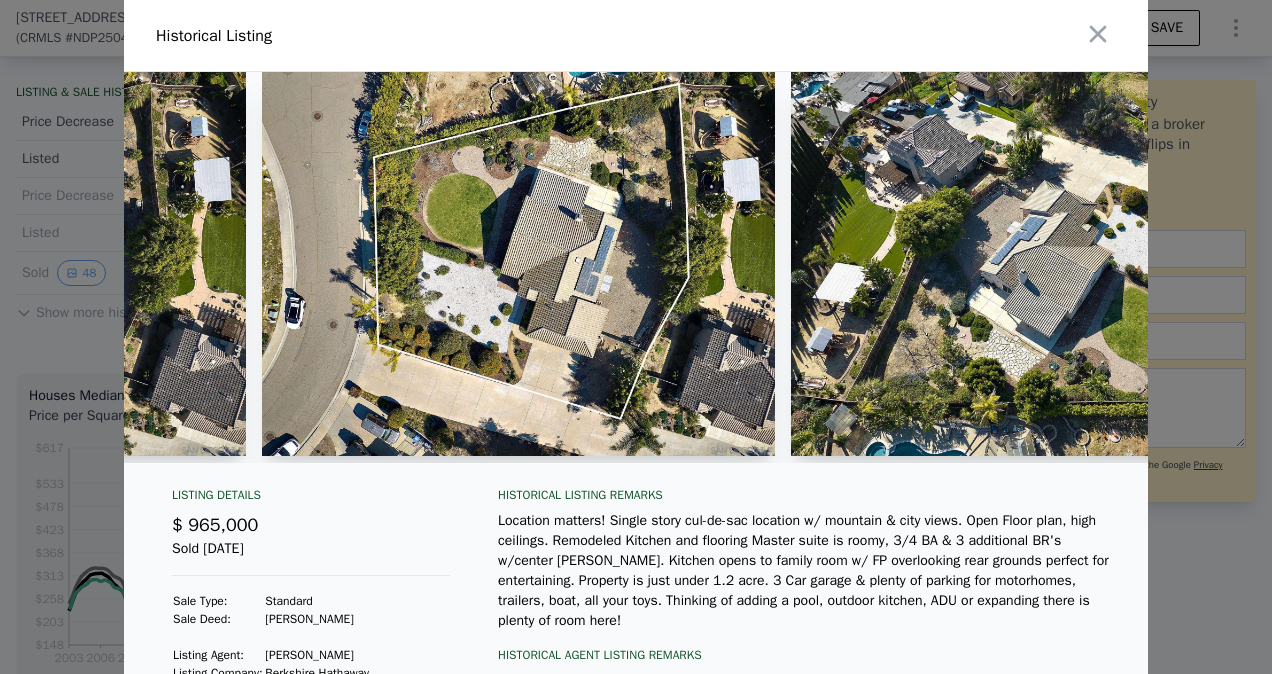 scroll, scrollTop: 0, scrollLeft: 1476, axis: horizontal 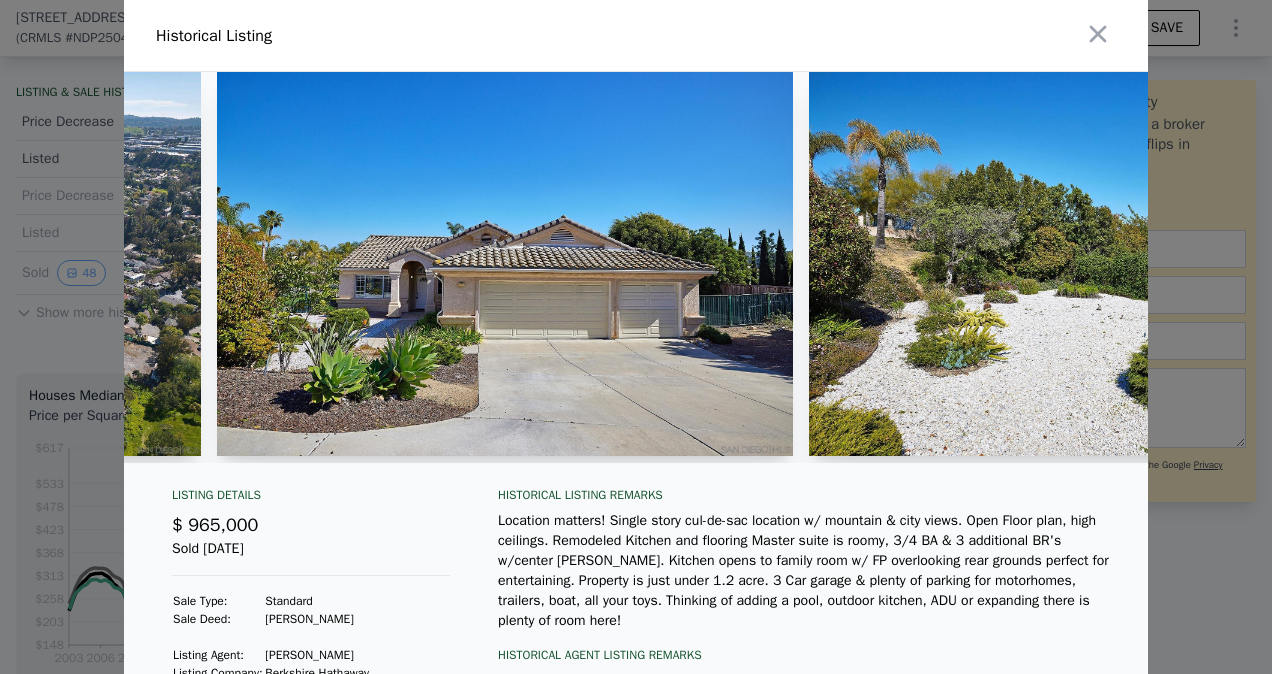 click at bounding box center [505, 264] 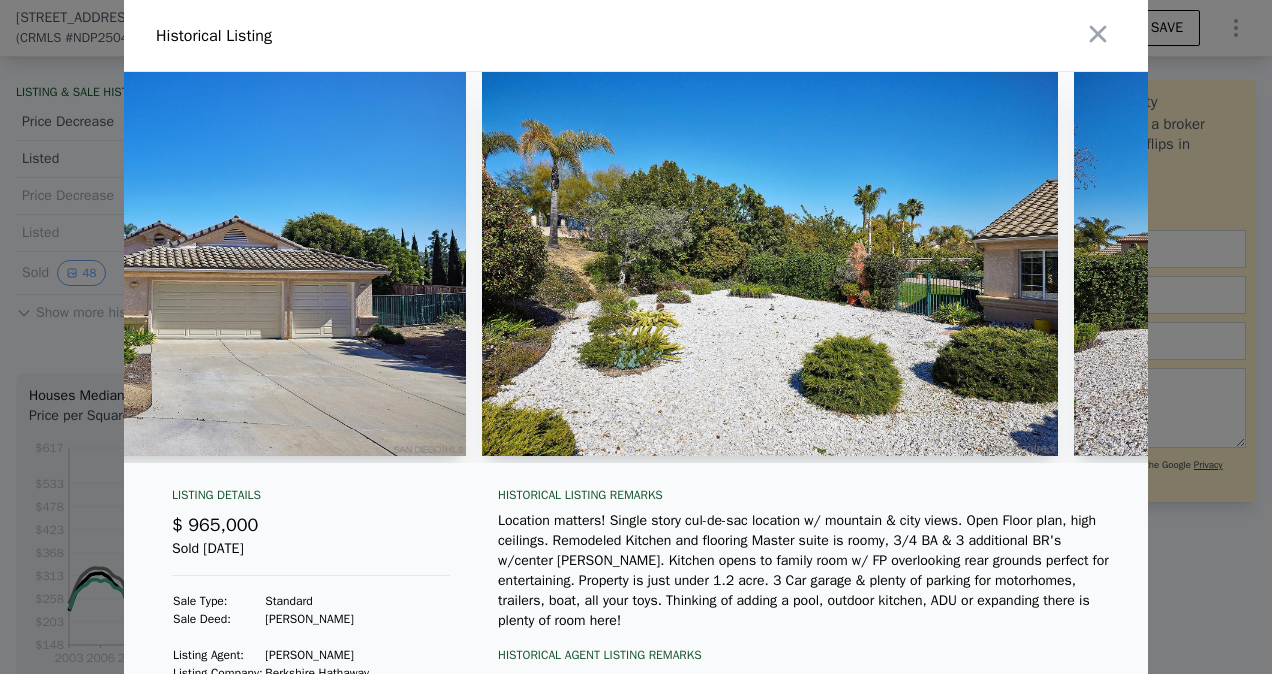 scroll, scrollTop: 0, scrollLeft: 6621, axis: horizontal 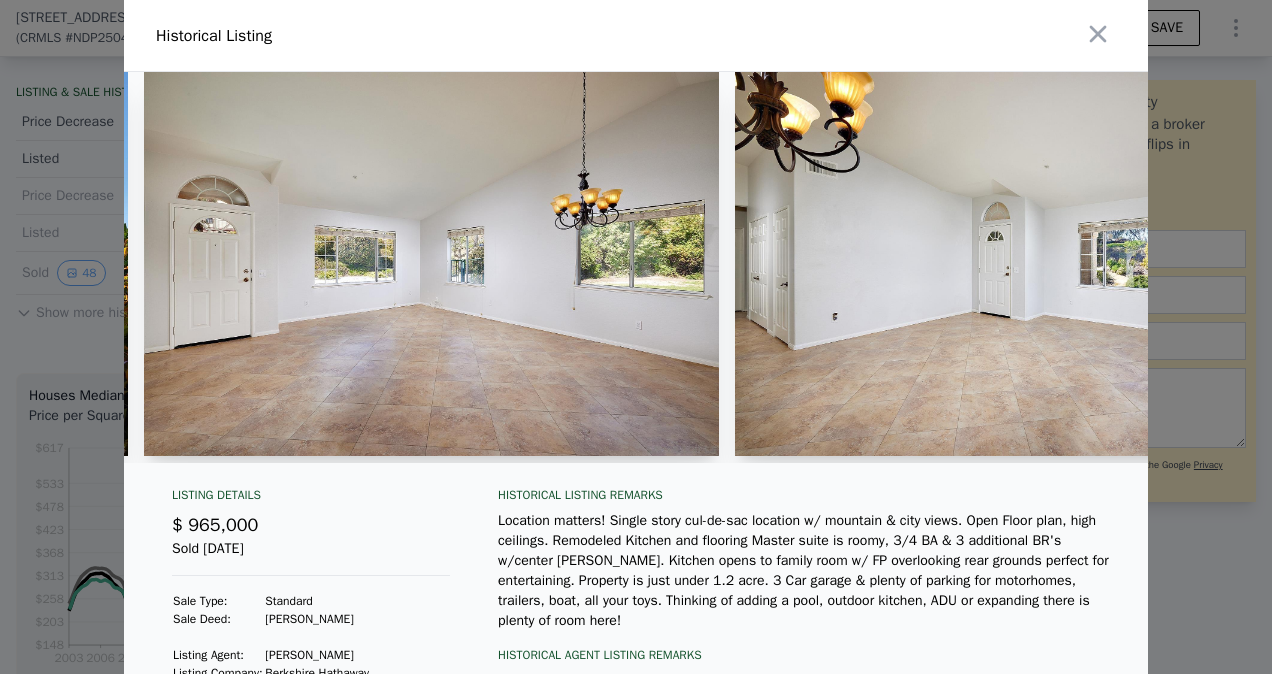drag, startPoint x: 570, startPoint y: 474, endPoint x: 581, endPoint y: 474, distance: 11 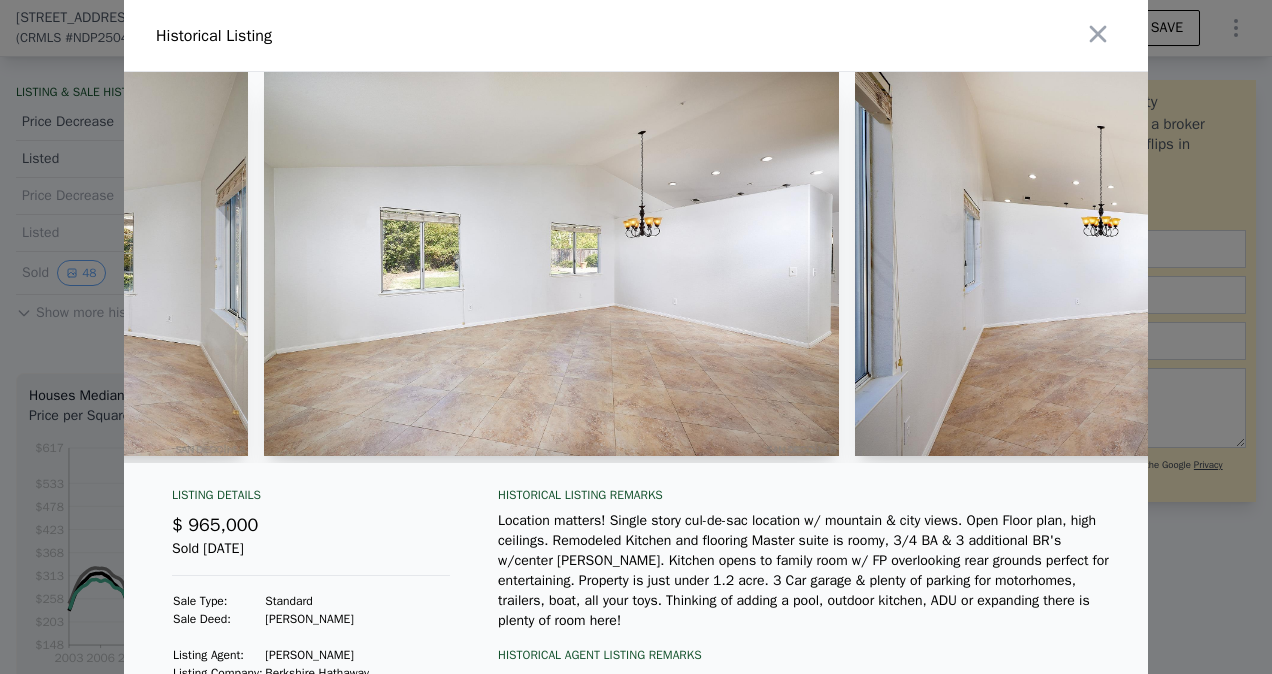 scroll, scrollTop: 0, scrollLeft: 9784, axis: horizontal 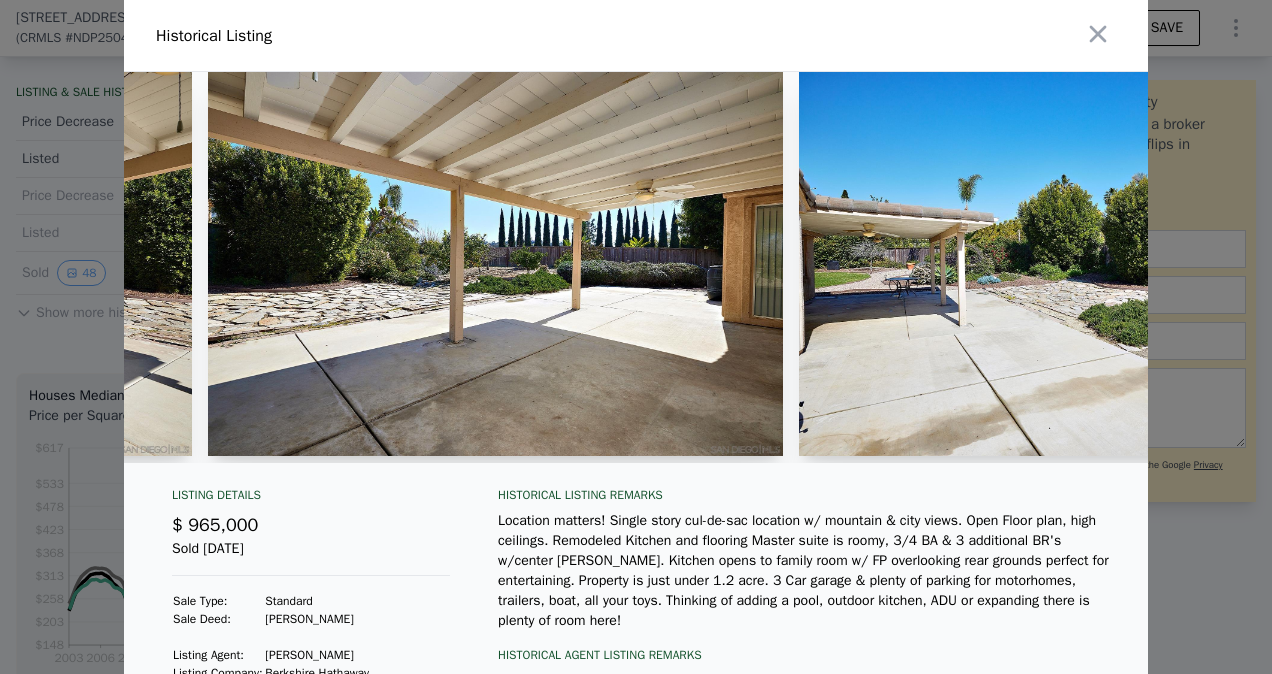 click at bounding box center [496, 264] 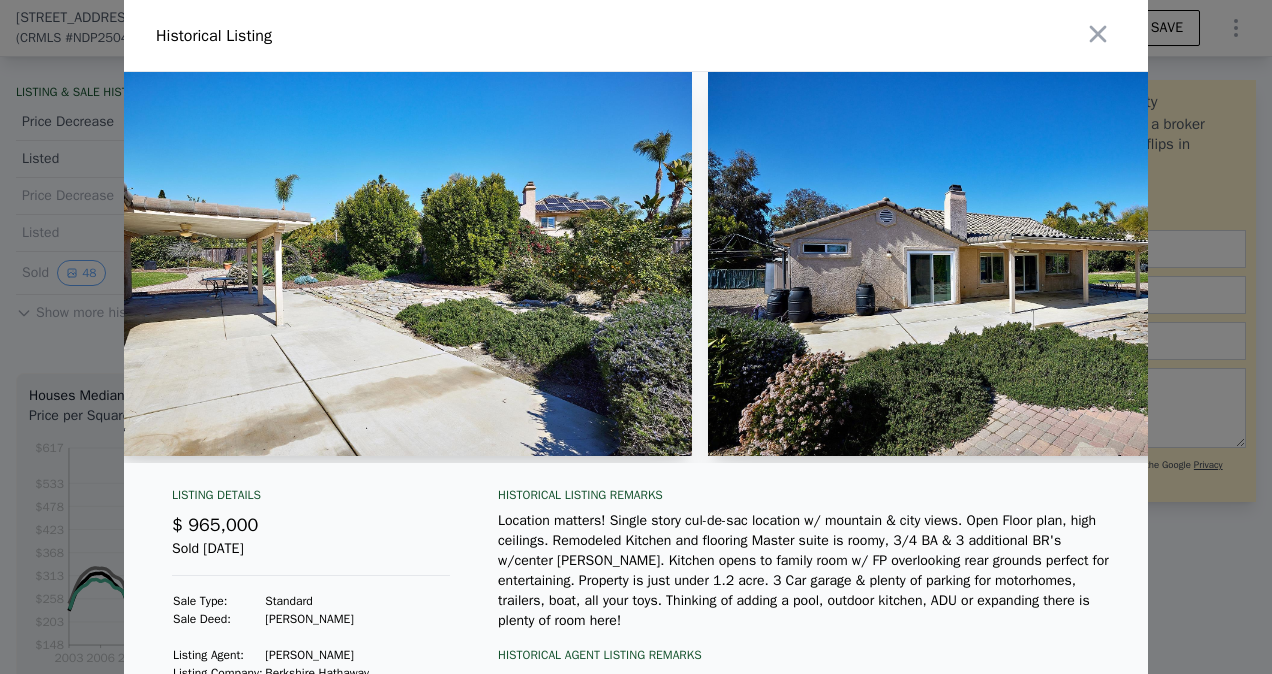 scroll, scrollTop: 0, scrollLeft: 13112, axis: horizontal 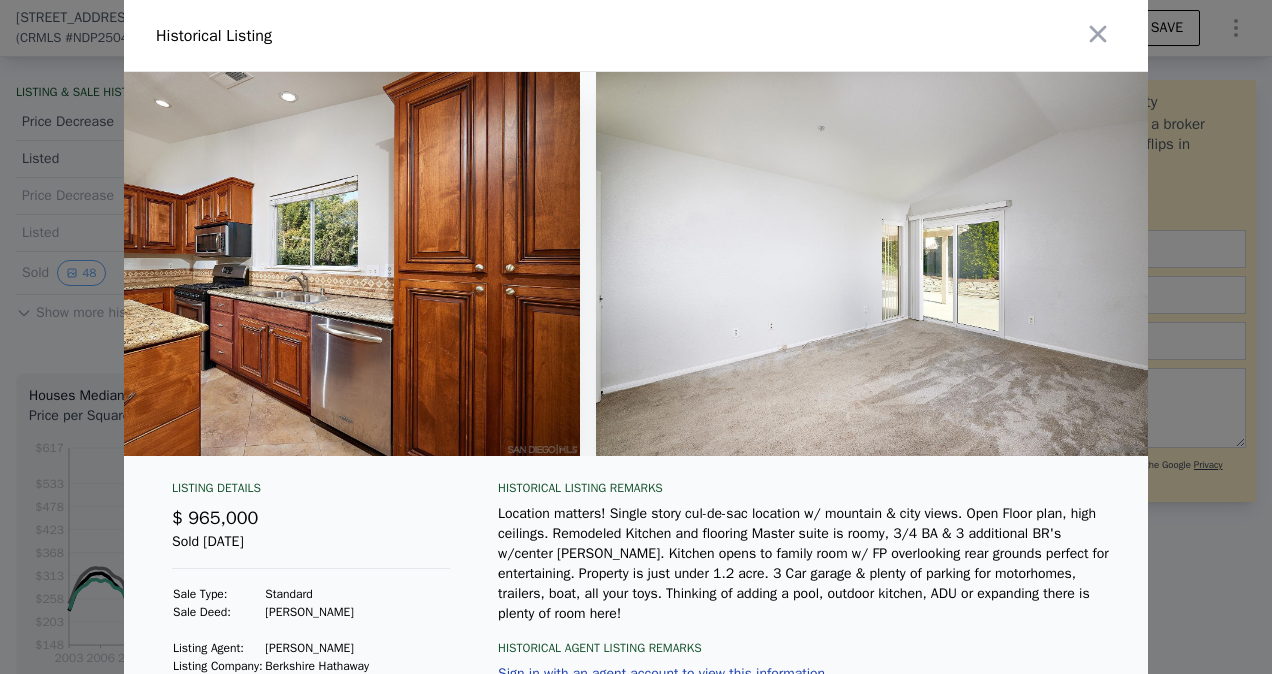 click at bounding box center (293, 264) 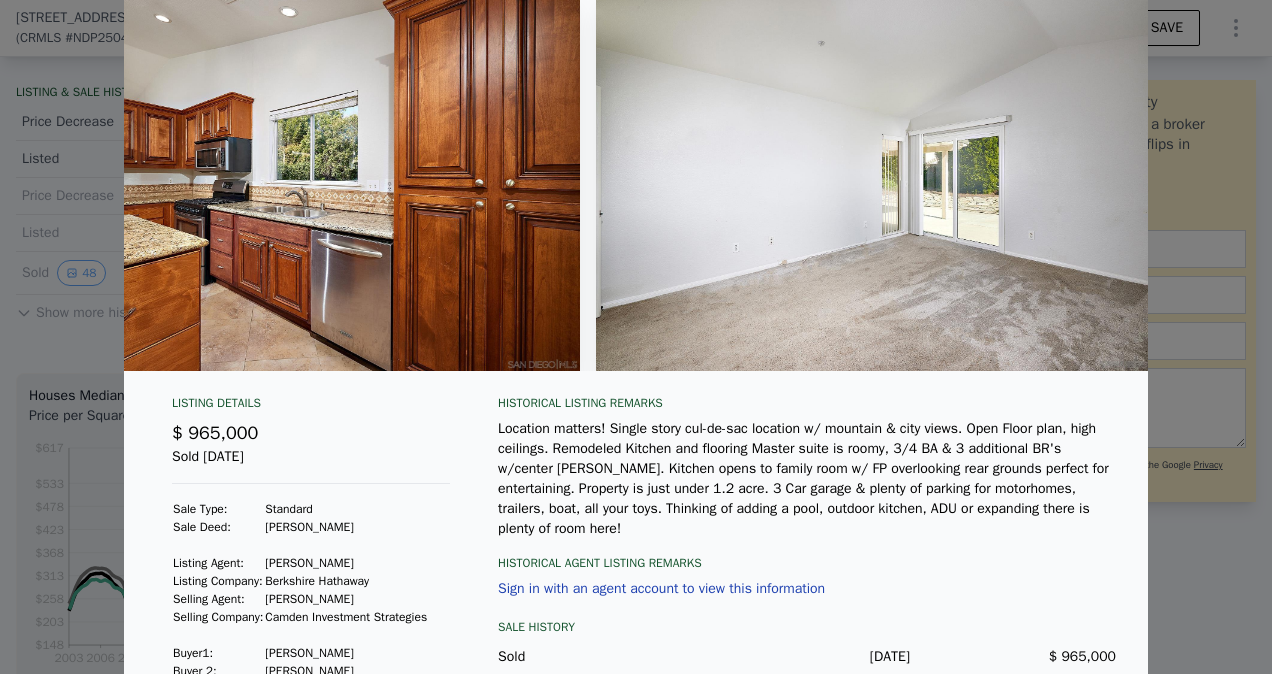 scroll, scrollTop: 0, scrollLeft: 0, axis: both 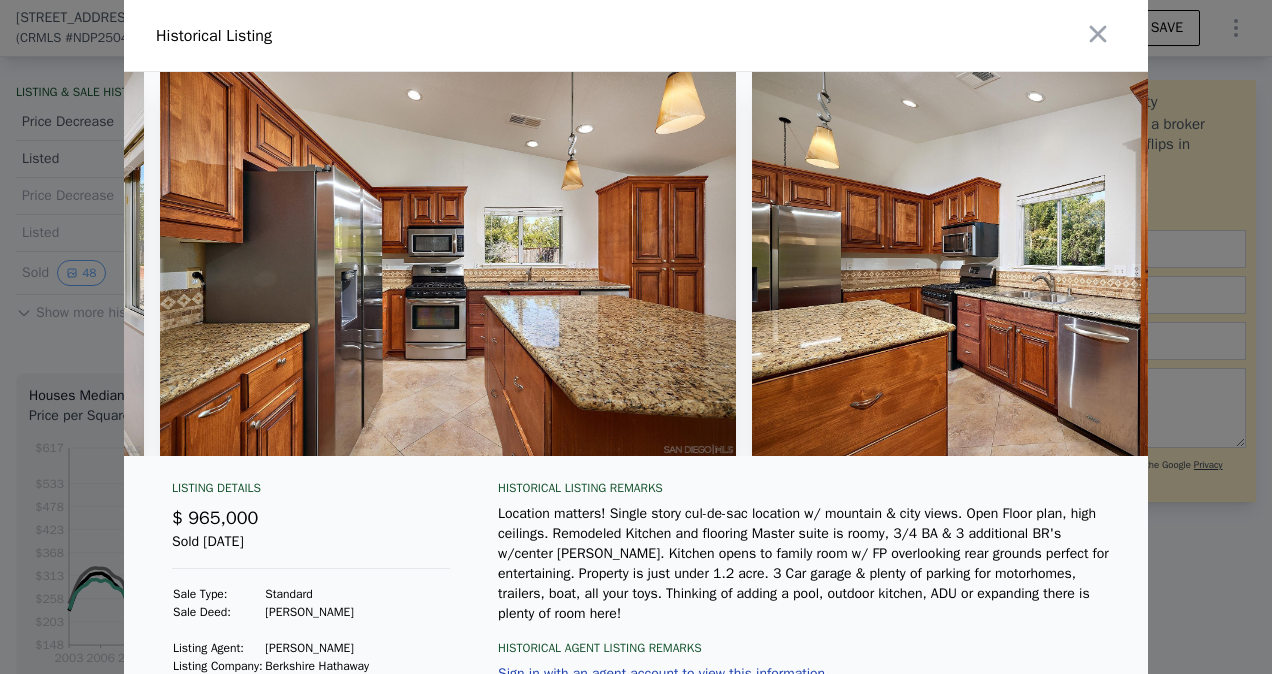 click at bounding box center (448, 264) 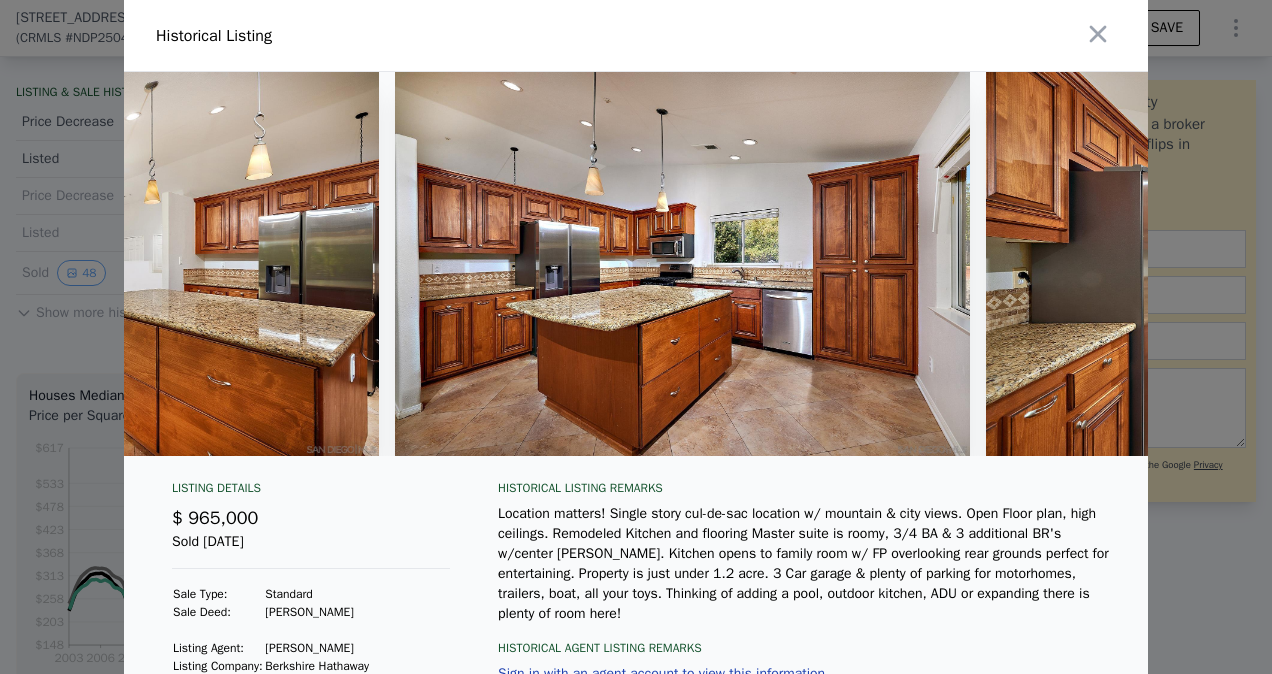 scroll, scrollTop: 0, scrollLeft: 21443, axis: horizontal 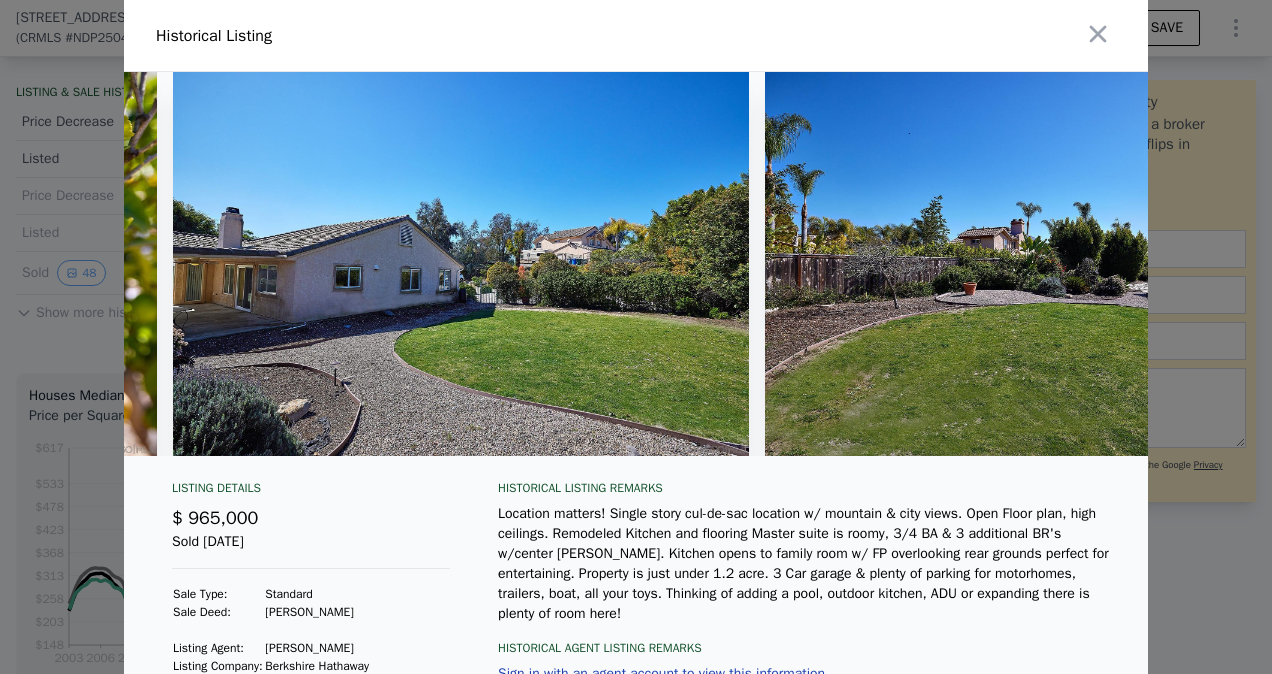 click at bounding box center [1053, 264] 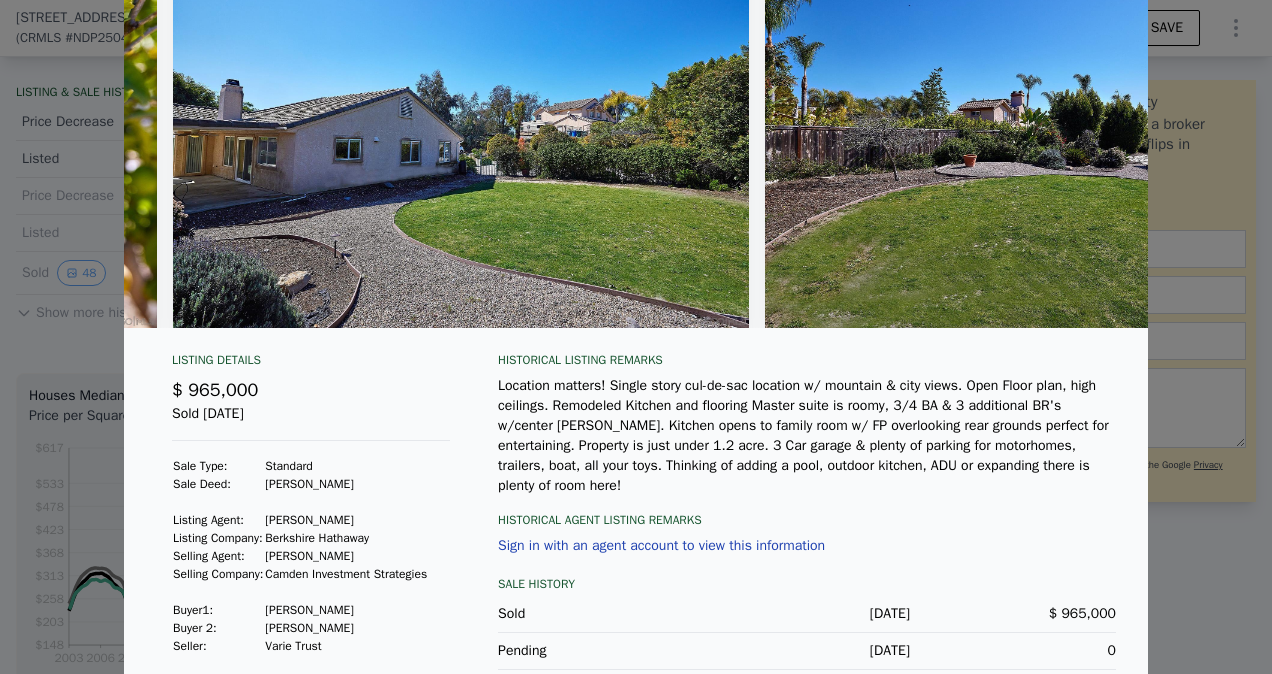 scroll, scrollTop: 85, scrollLeft: 0, axis: vertical 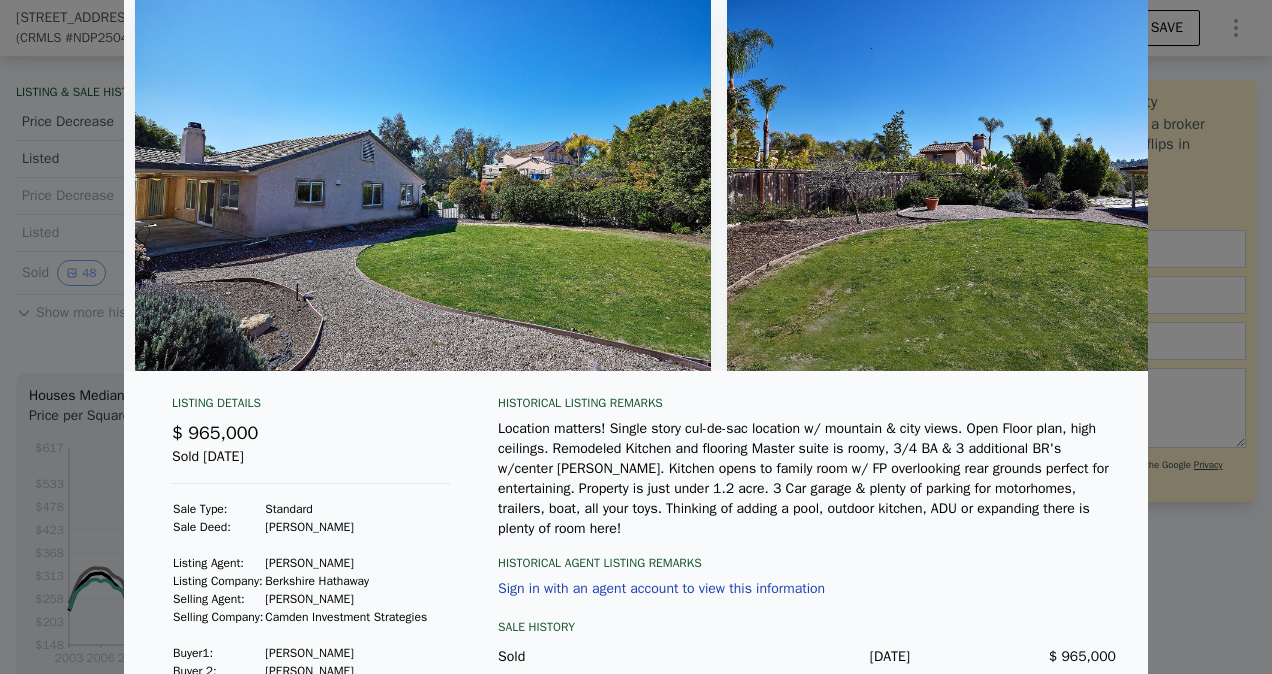 click at bounding box center [423, 179] 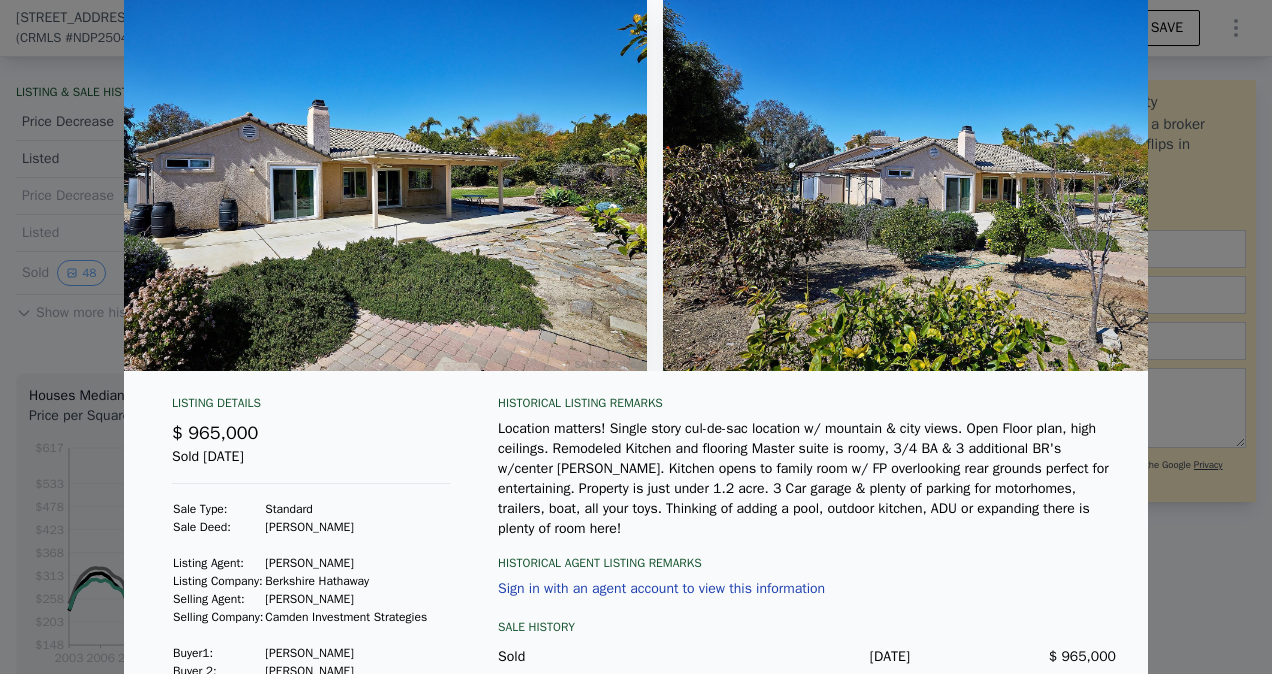scroll, scrollTop: 0, scrollLeft: 13210, axis: horizontal 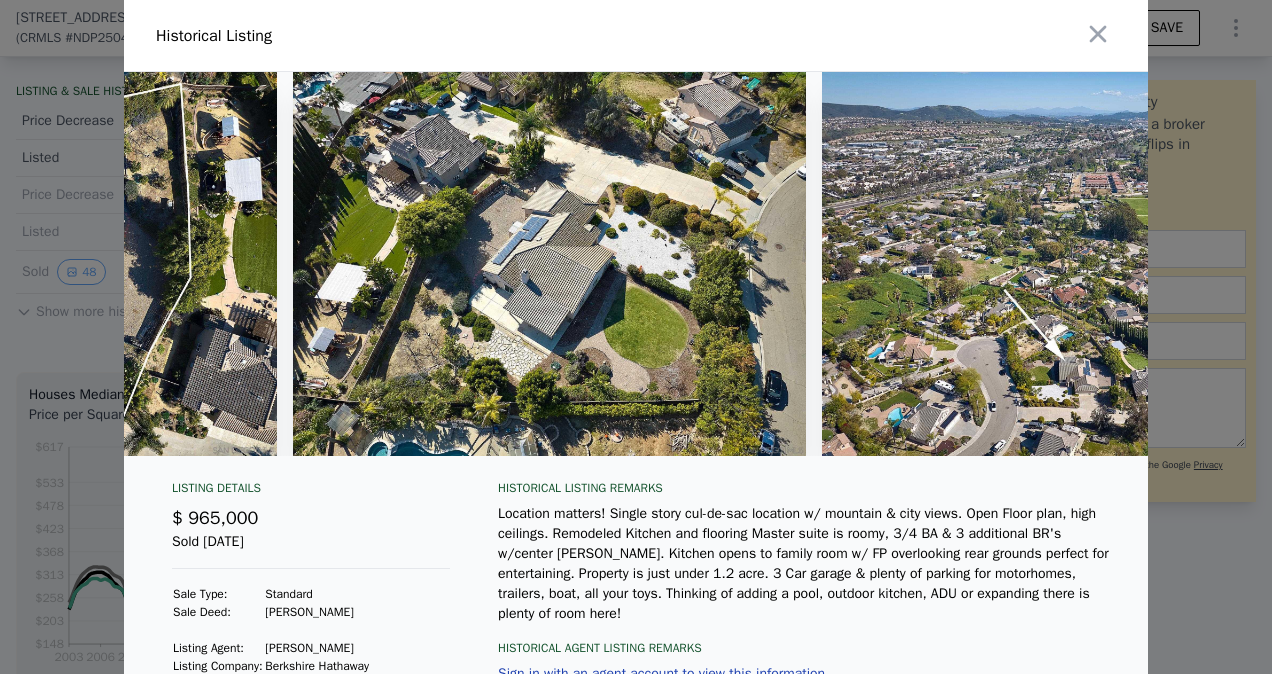click at bounding box center (636, 337) 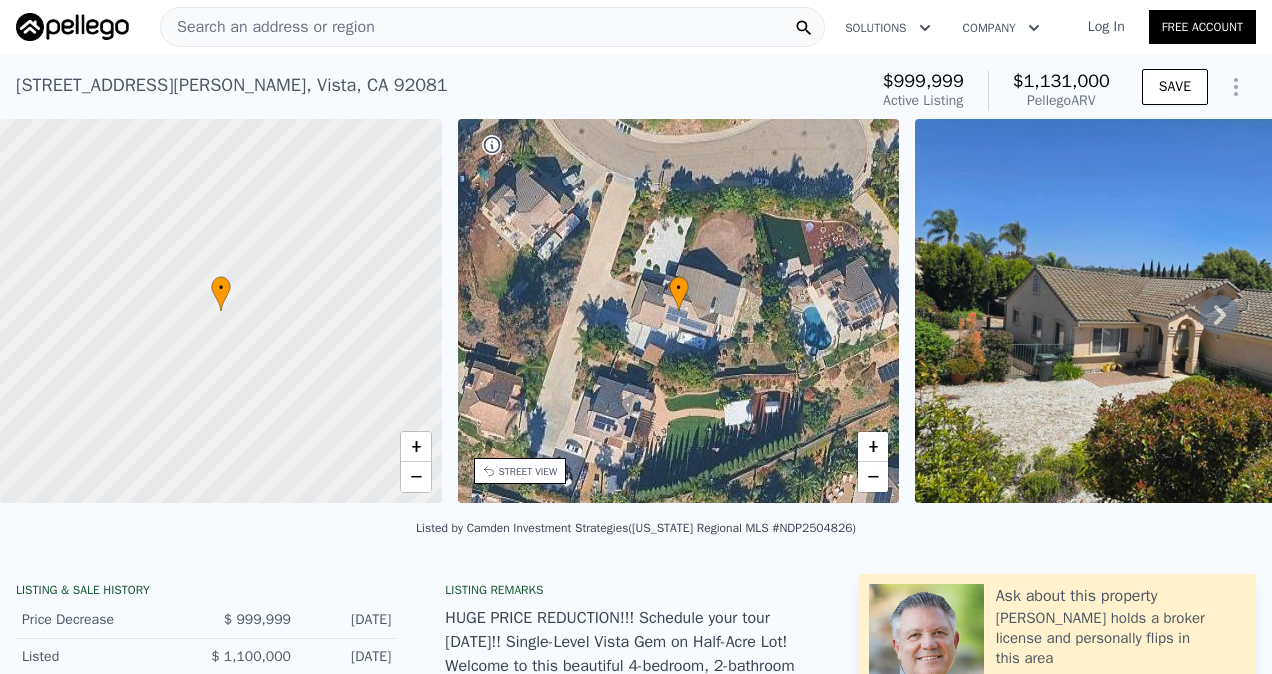 scroll, scrollTop: 0, scrollLeft: 0, axis: both 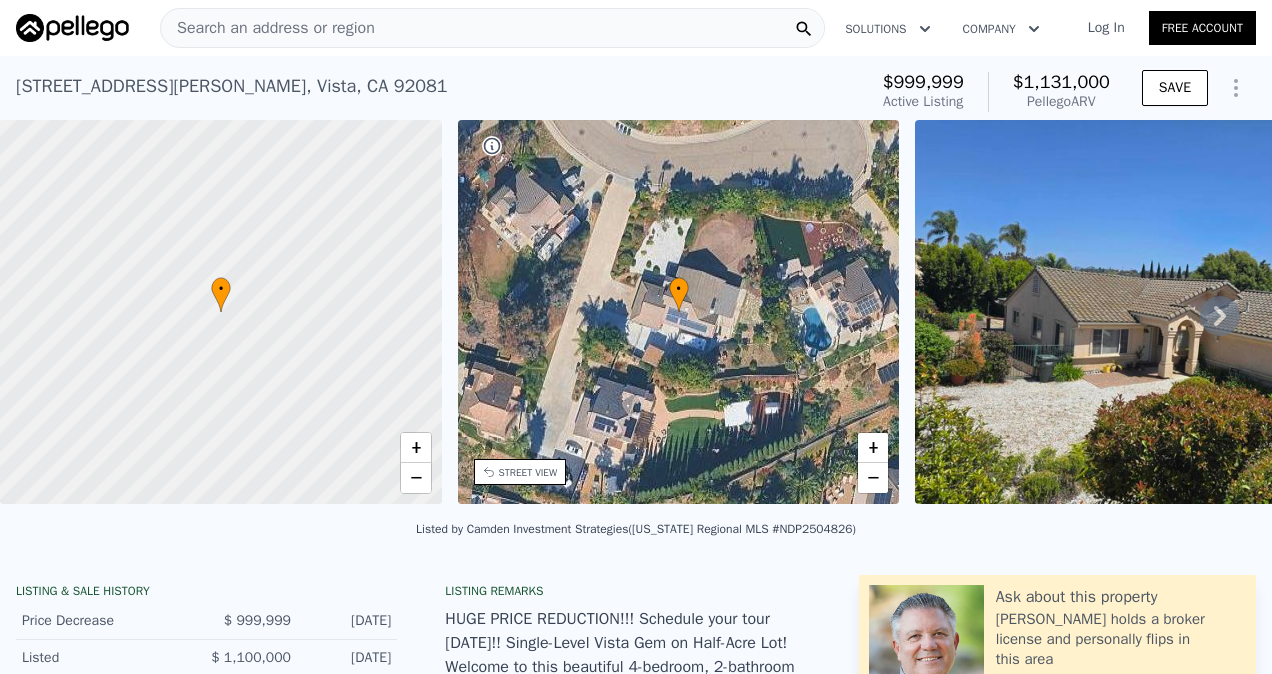 click on "Search an address or region" at bounding box center [268, 28] 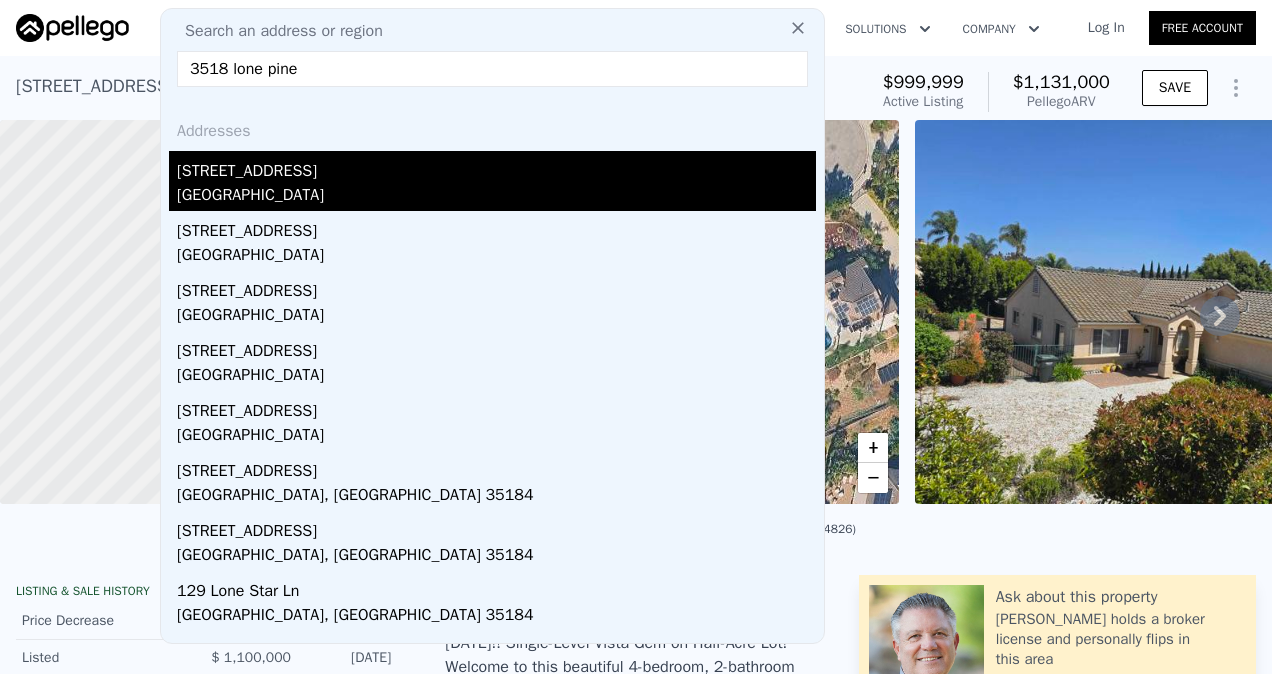 type on "3518 lone pine" 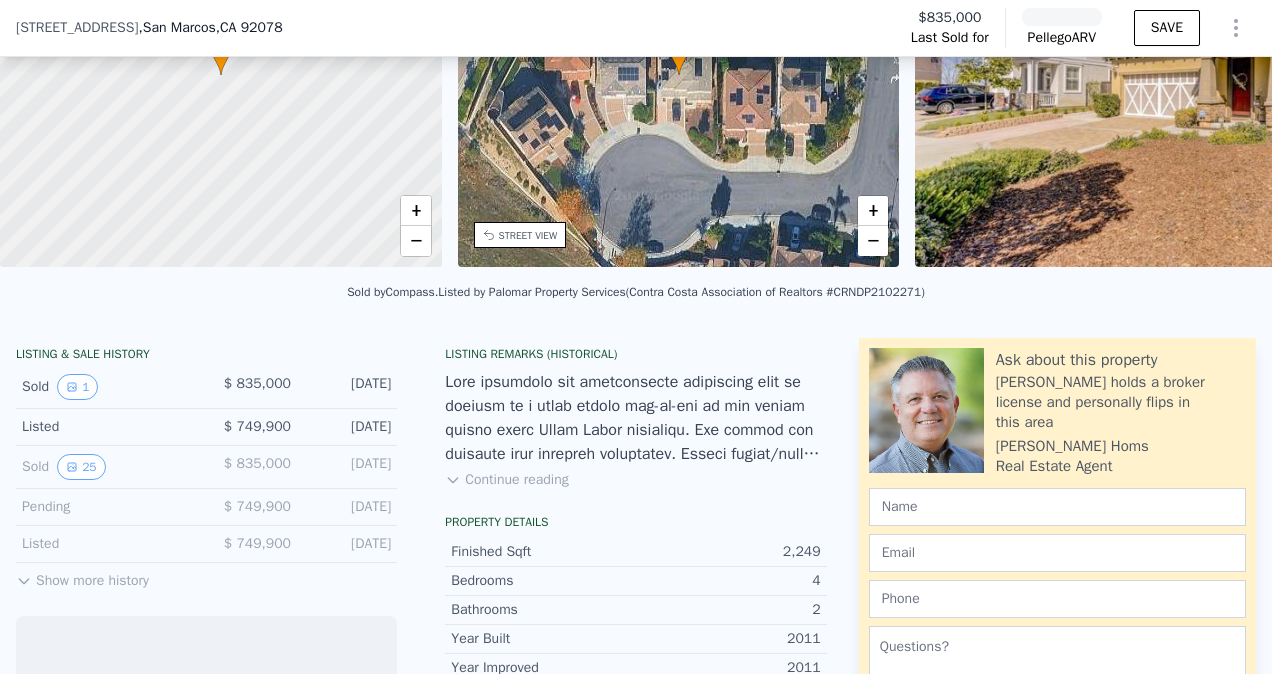 scroll, scrollTop: 392, scrollLeft: 0, axis: vertical 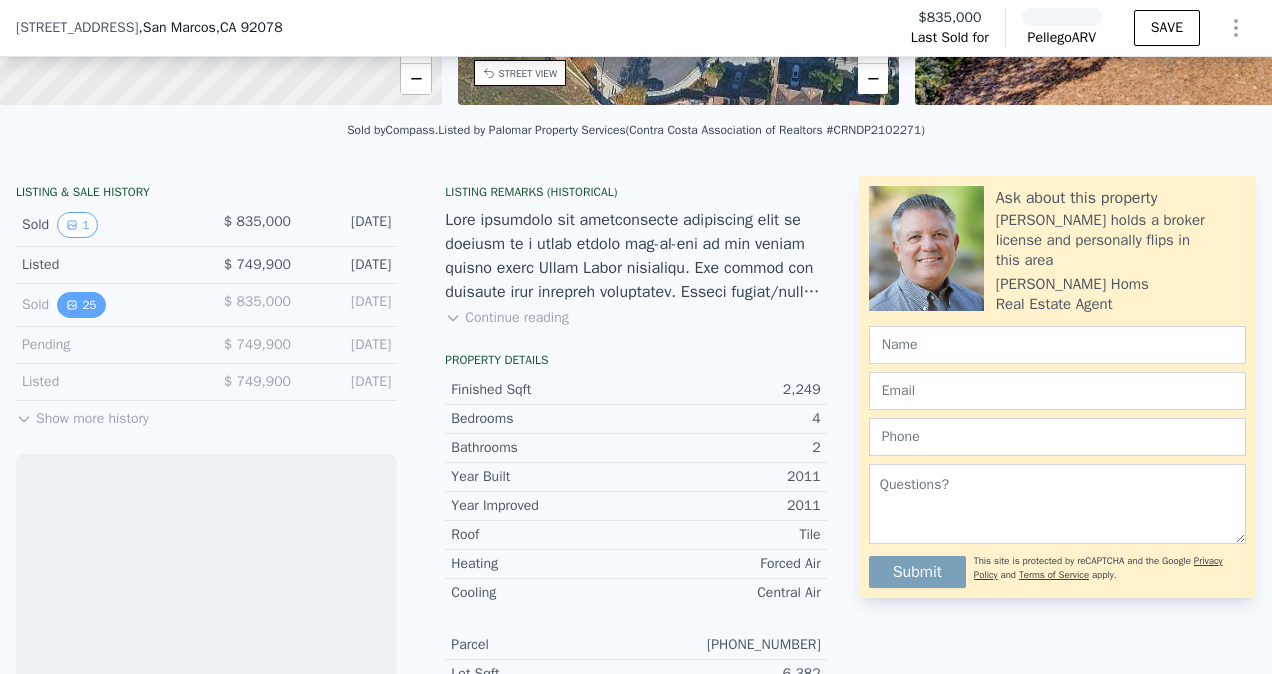 click on "25" at bounding box center (81, 305) 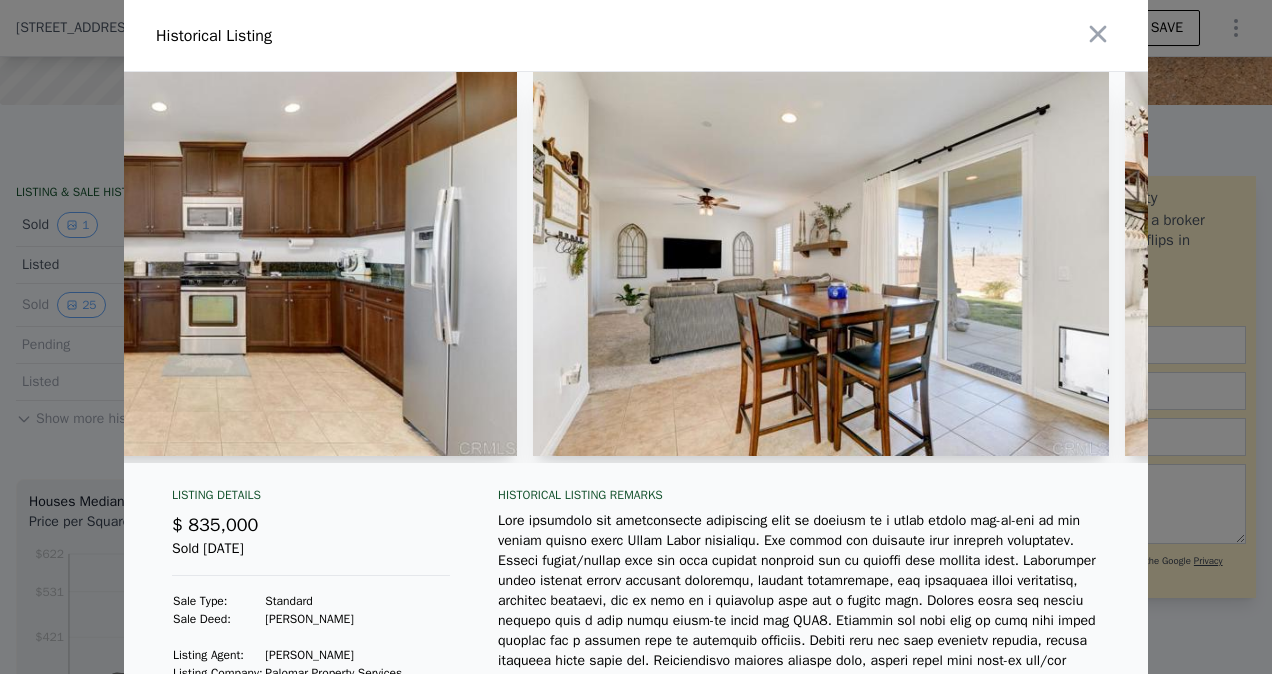 scroll, scrollTop: 0, scrollLeft: 5820, axis: horizontal 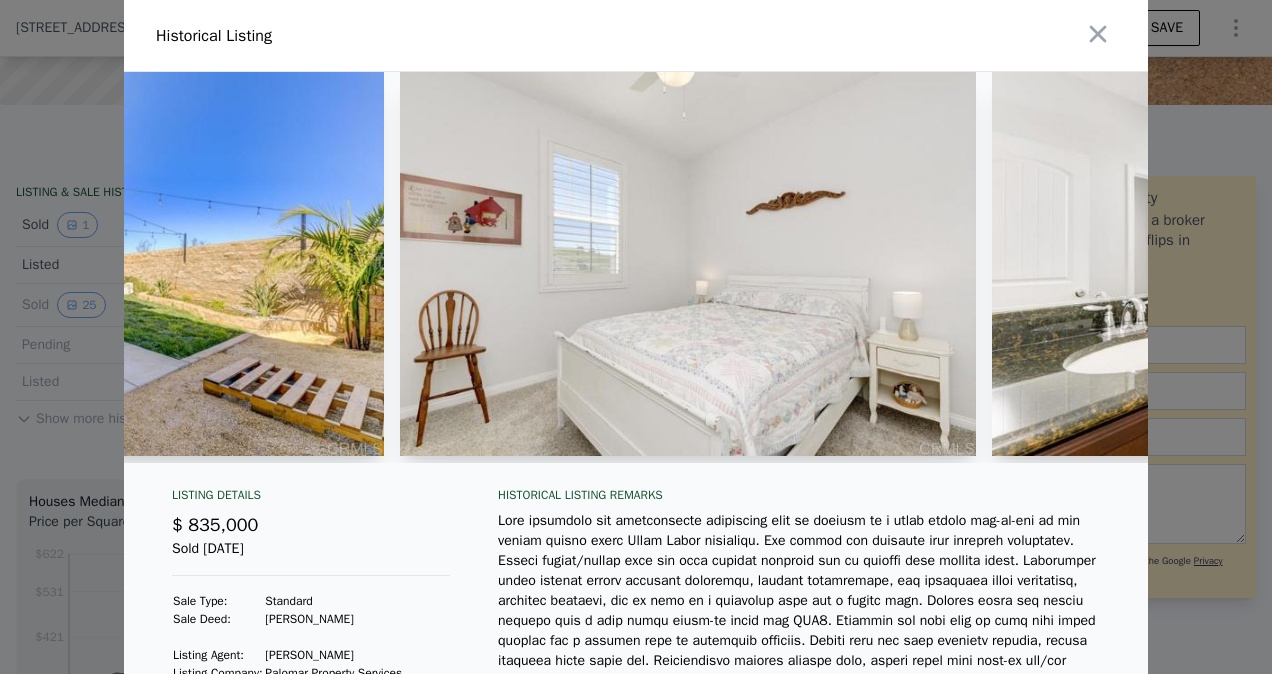 click at bounding box center [636, 337] 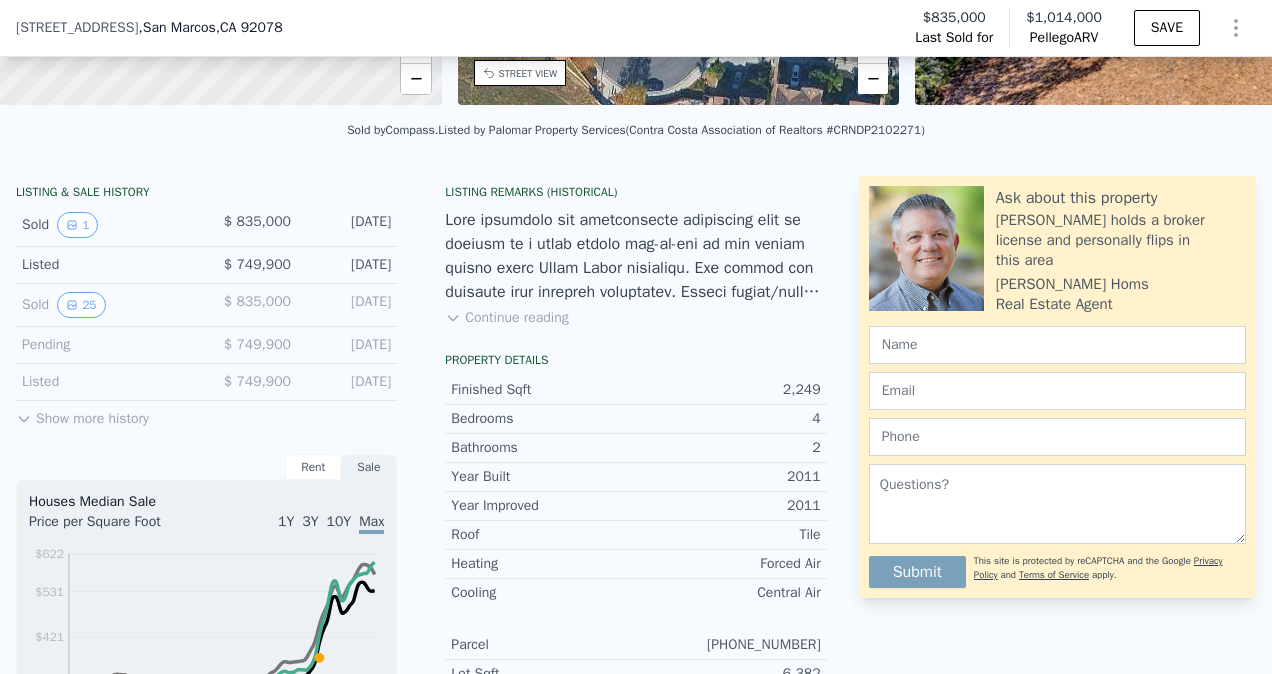 click on "LISTING & SALE HISTORY Sold 1 $ 835,000 [DATE] Listed $ 749,900 [DATE] Sold 25 $ 835,000 [DATE] Pending $ 749,900 [DATE] Listed $ 749,900 [DATE] Sold 25 $ 675,000 [DATE] Listed $ 689,900 [DATE]  Show more history Rent Sale Rent over time Price per Square Foot 1Y 3Y 10Y Max 2006 2008 2010 2012 2014 2016 2018 2019 2021 2023 $1.24 $1.74 $2.24 $2.74 $3.17 San Diego Co. [GEOGRAPHIC_DATA] Median Sale Price per Square Foot 1Y 3Y 10Y Max 2001 2004 2006 2009 2011 2014 2016 2018 2021 2023 $201 $311 $421 $531 $622 [GEOGRAPHIC_DATA] Co. San Marcos Zip Sale Loan history from public records Conventional 2.73% $495,000 [DATE] Conventional 4.32% $540,000 [DATE] Estimated Equity 56% equity $1,014,000 Value $835,000 Last Sale $179,000 Appreciation $446,961 Principal $495,000 Initial Loan $48,039 Paid Down $567,039 Equity" at bounding box center (206, 792) 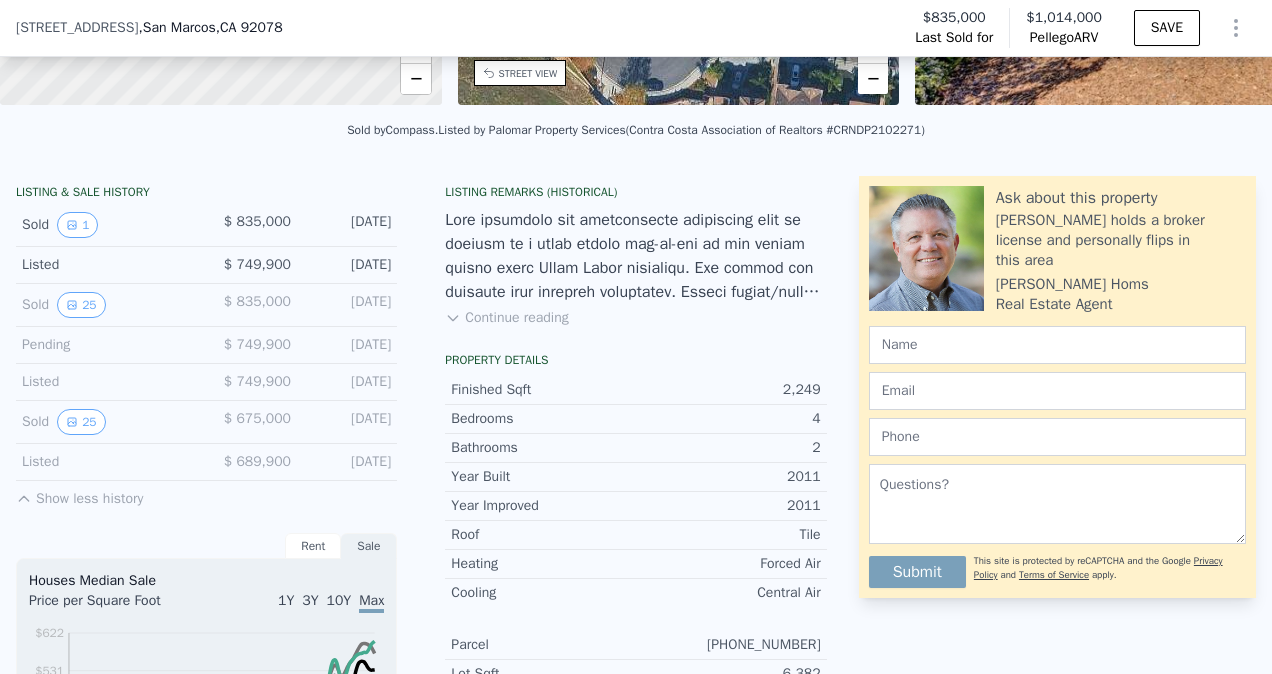 click on "Sold 25" at bounding box center [106, 422] 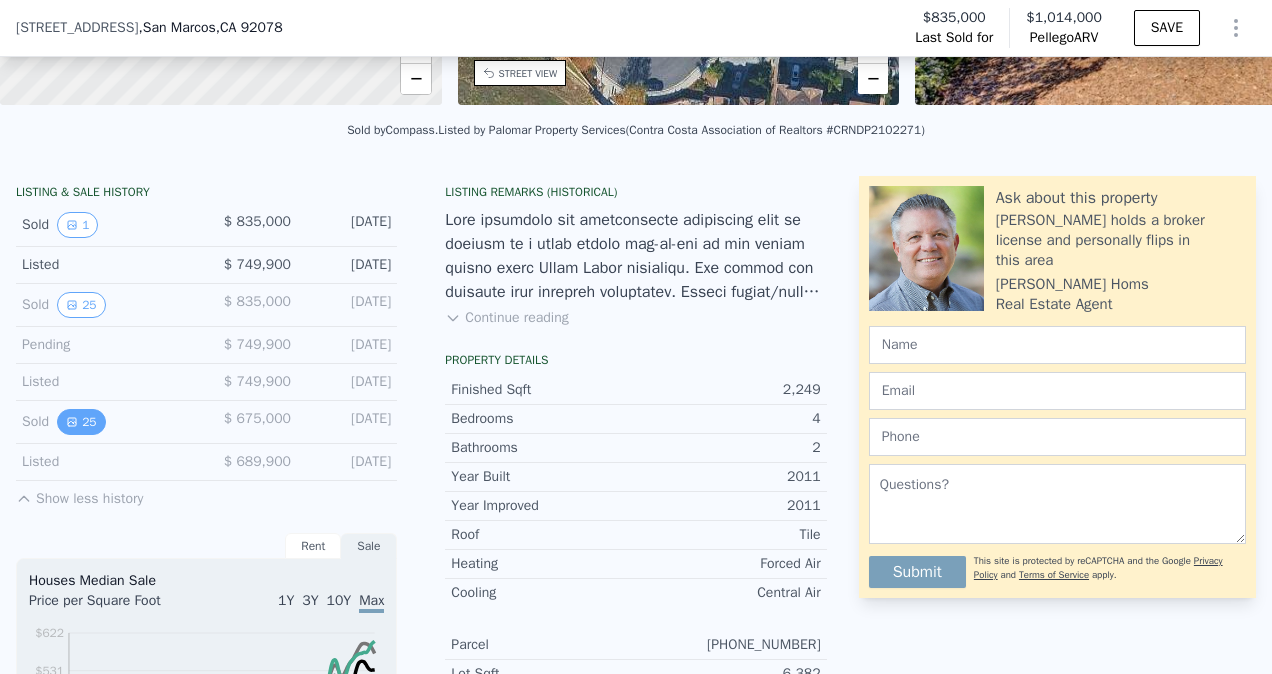 click on "25" at bounding box center (81, 422) 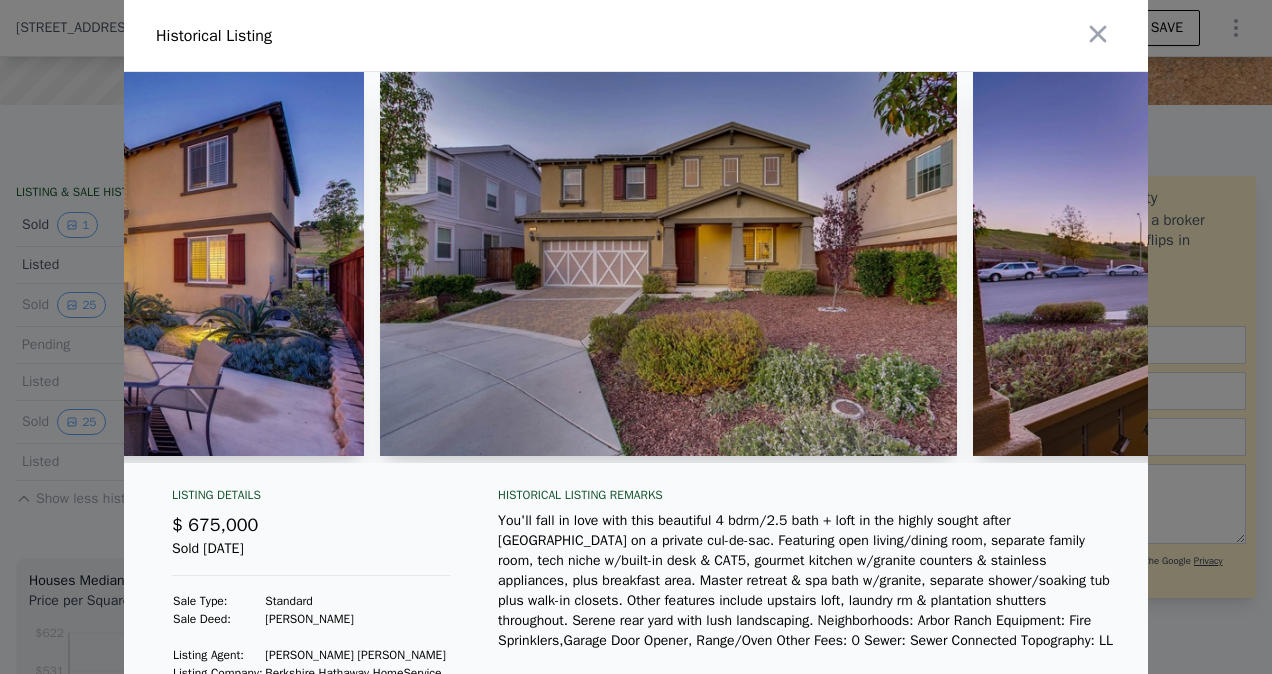 scroll, scrollTop: 0, scrollLeft: 366, axis: horizontal 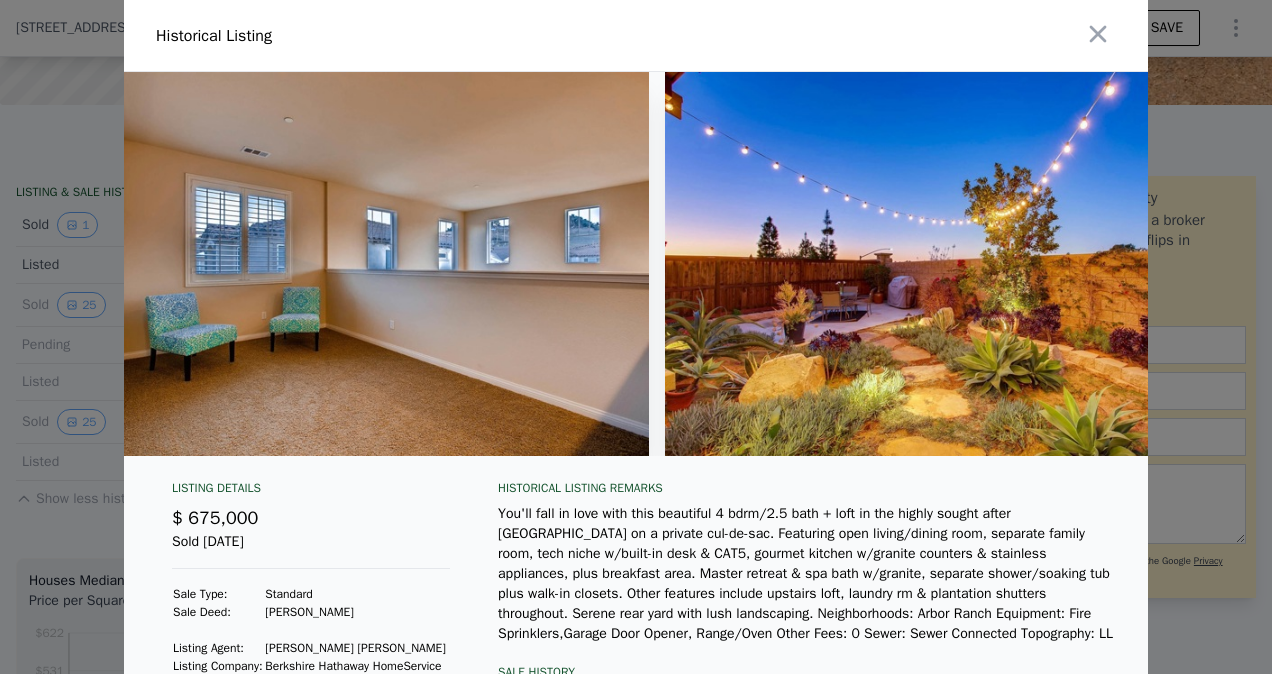 click at bounding box center (636, 337) 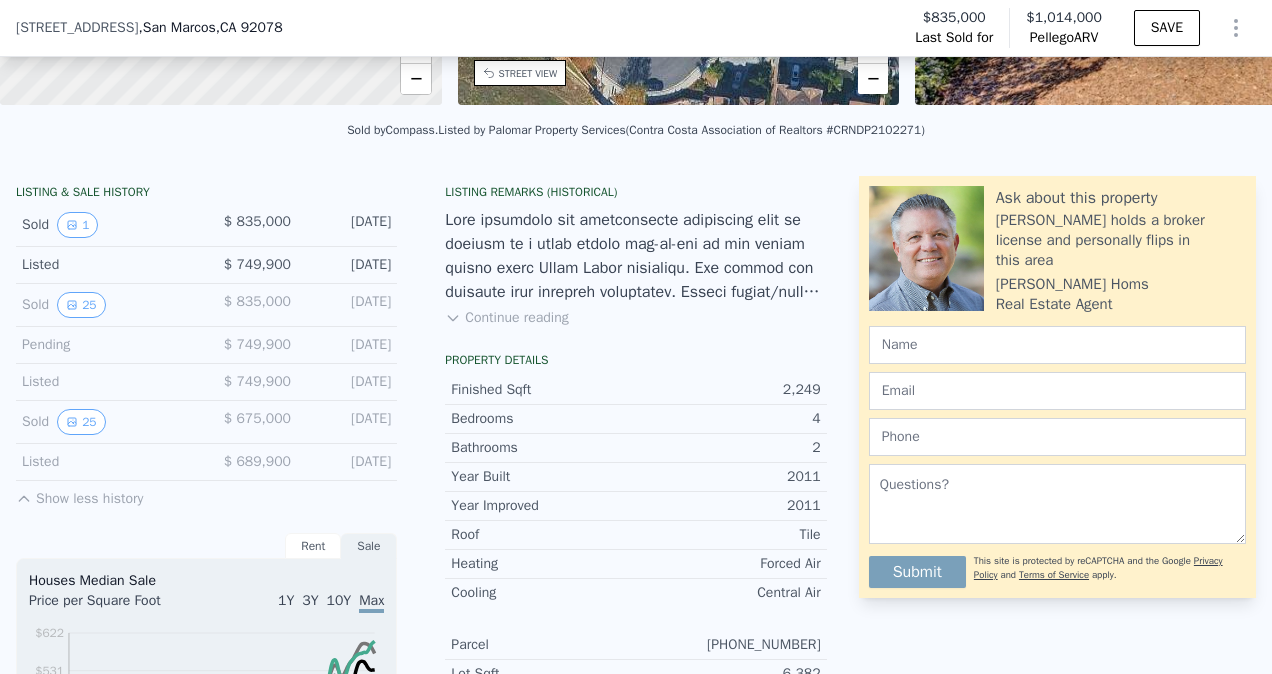 drag, startPoint x: 194, startPoint y: 472, endPoint x: 398, endPoint y: 474, distance: 204.0098 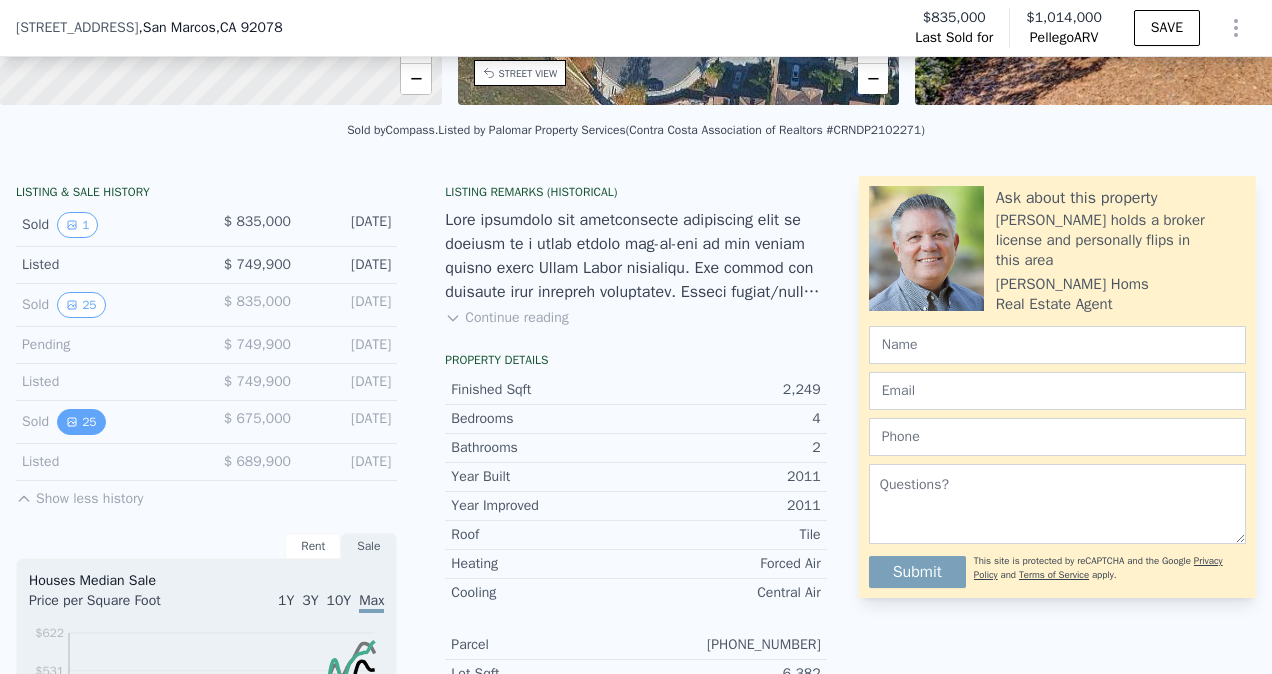click on "25" at bounding box center (81, 422) 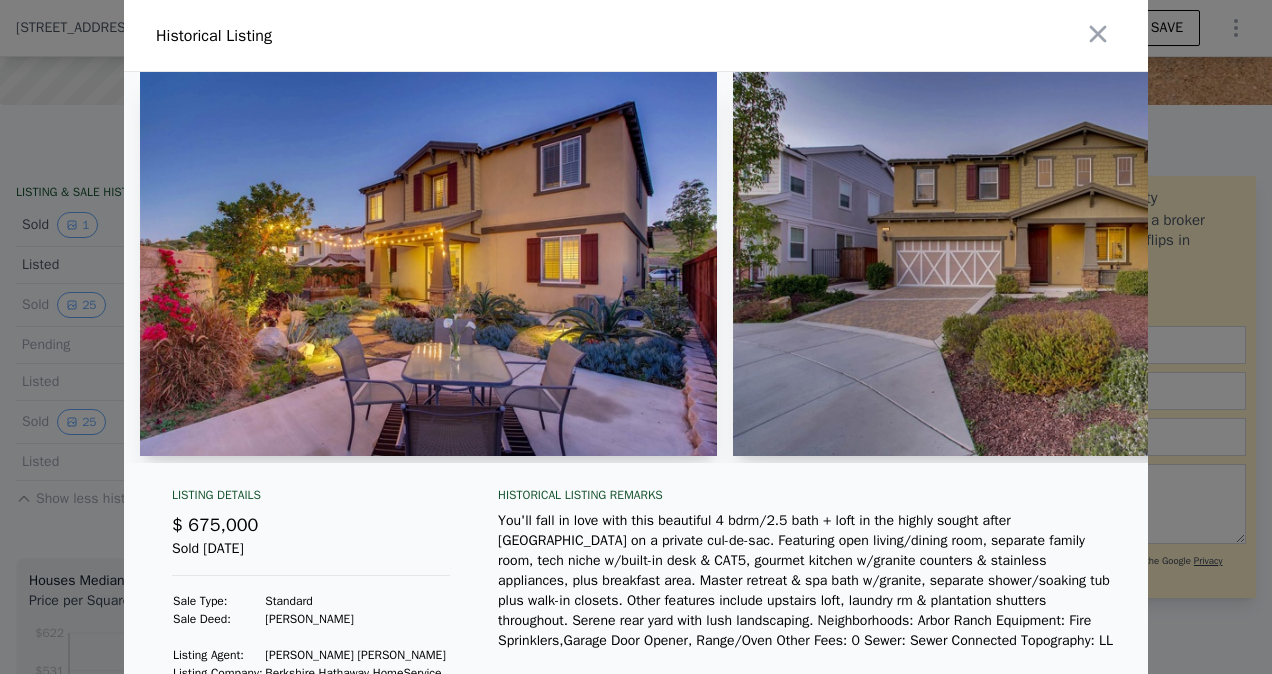 click at bounding box center (636, 337) 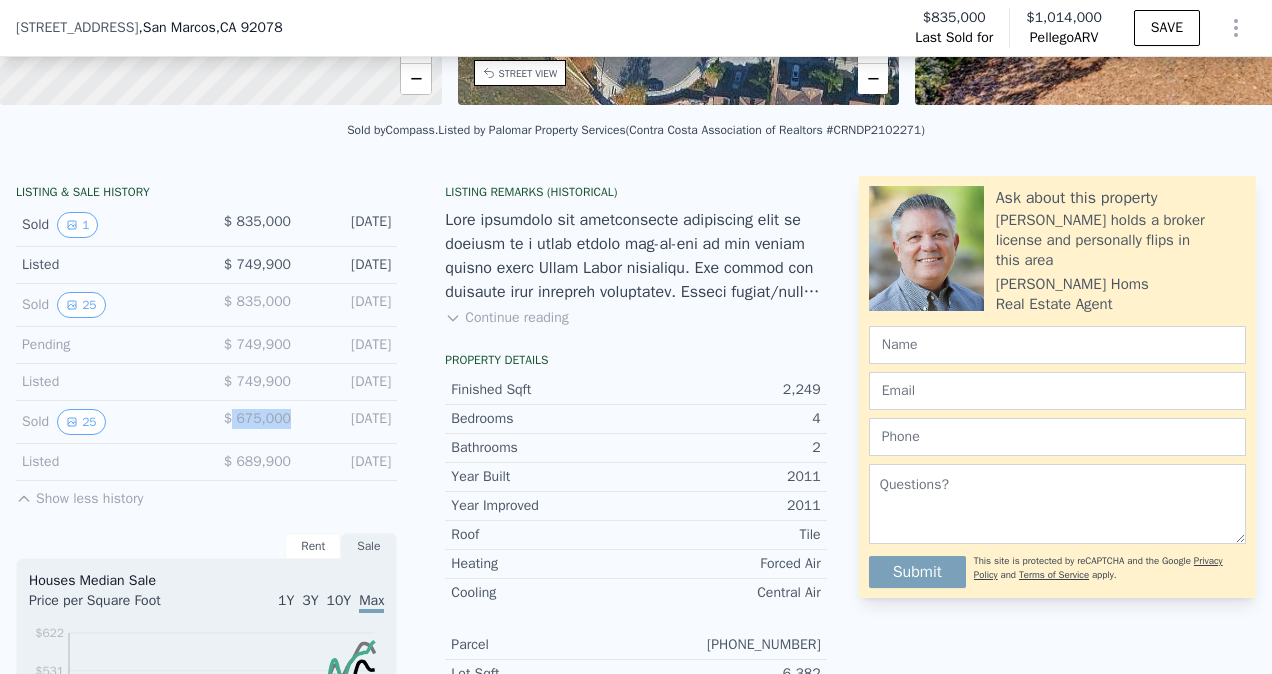 drag, startPoint x: 232, startPoint y: 420, endPoint x: 286, endPoint y: 424, distance: 54.147945 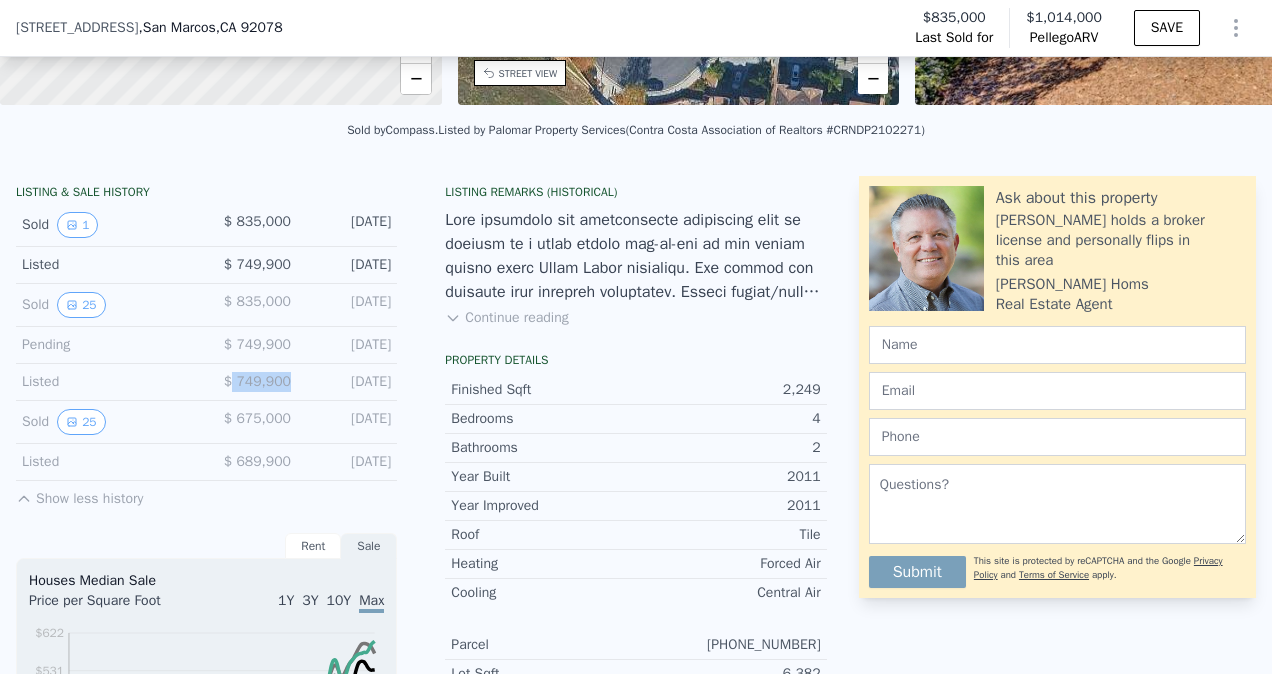 drag, startPoint x: 286, startPoint y: 424, endPoint x: 288, endPoint y: 398, distance: 26.076809 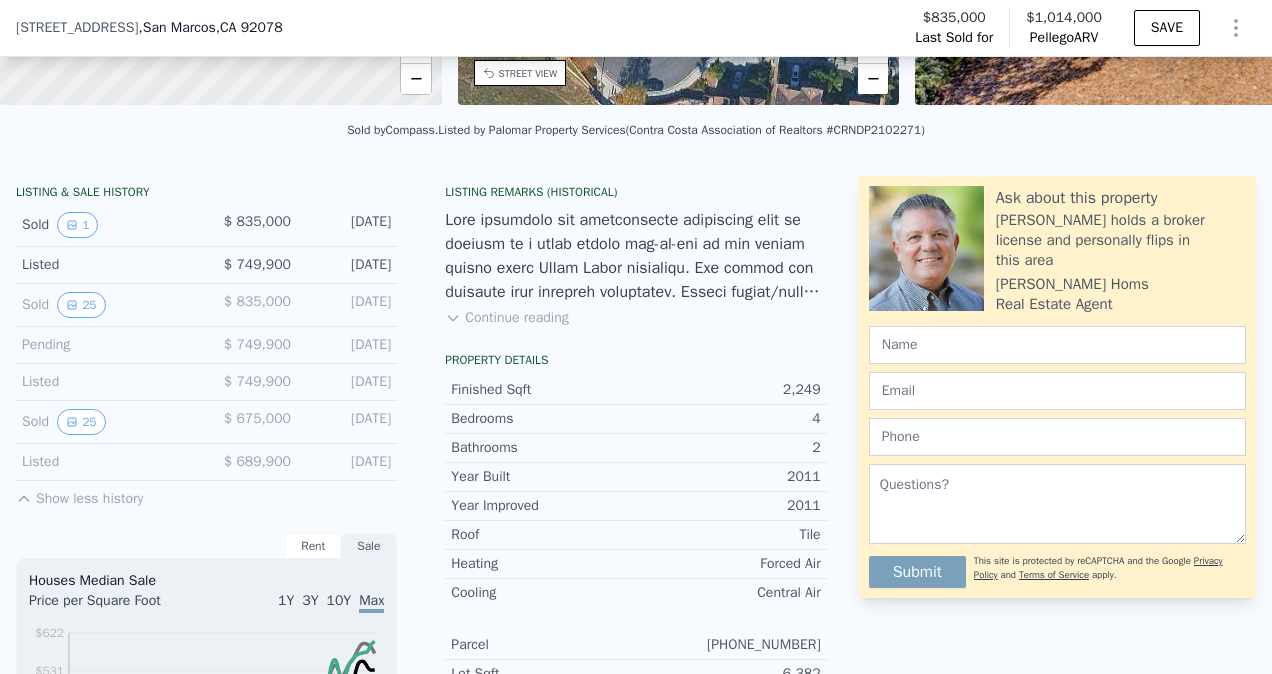 drag, startPoint x: 288, startPoint y: 398, endPoint x: 360, endPoint y: 434, distance: 80.49844 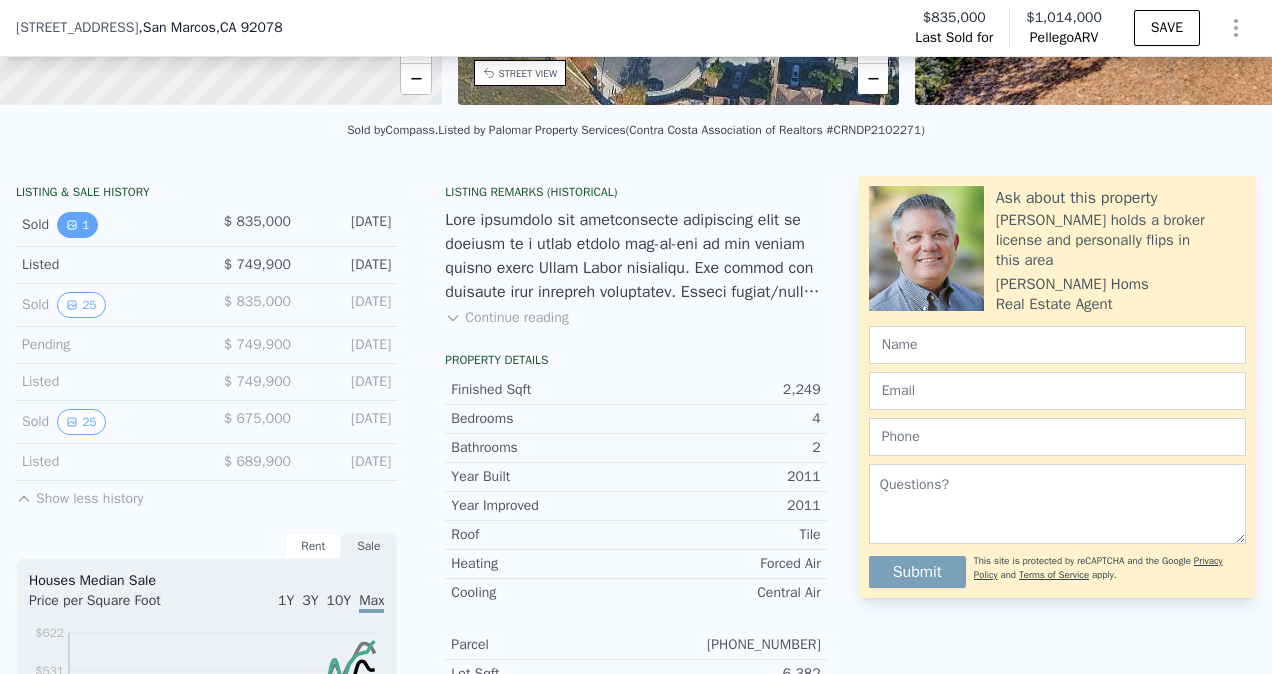 click on "1" at bounding box center [77, 225] 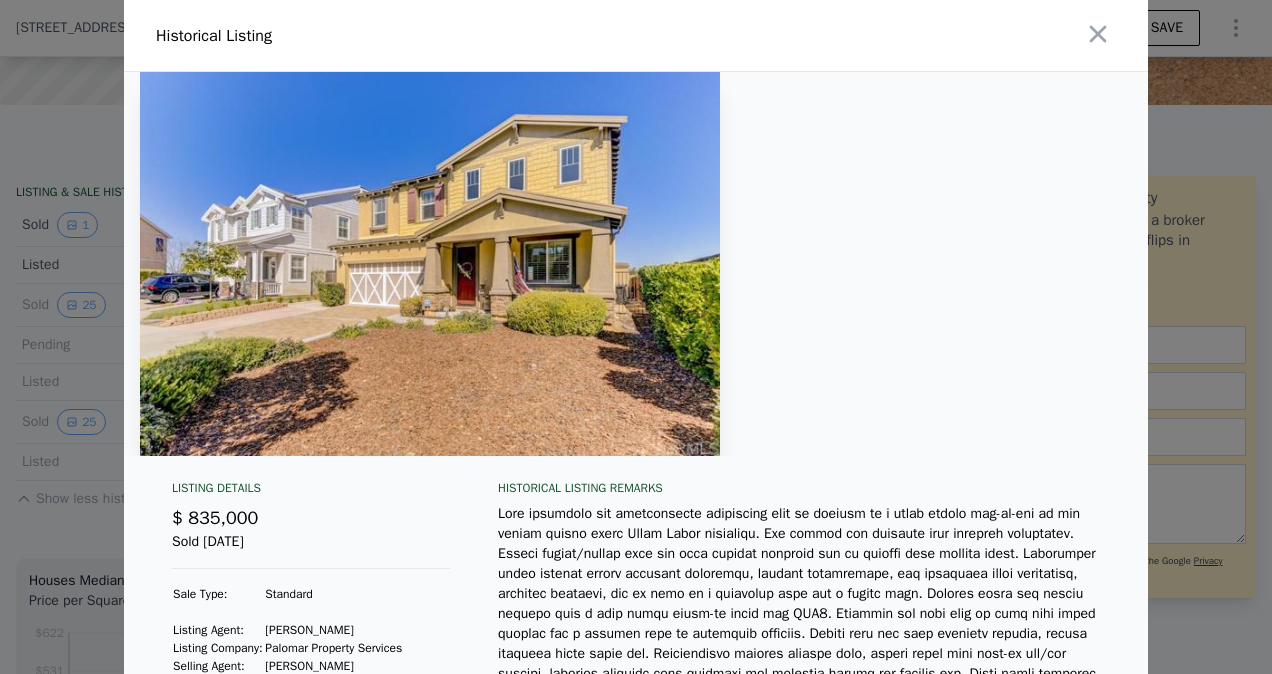 click at bounding box center (636, 337) 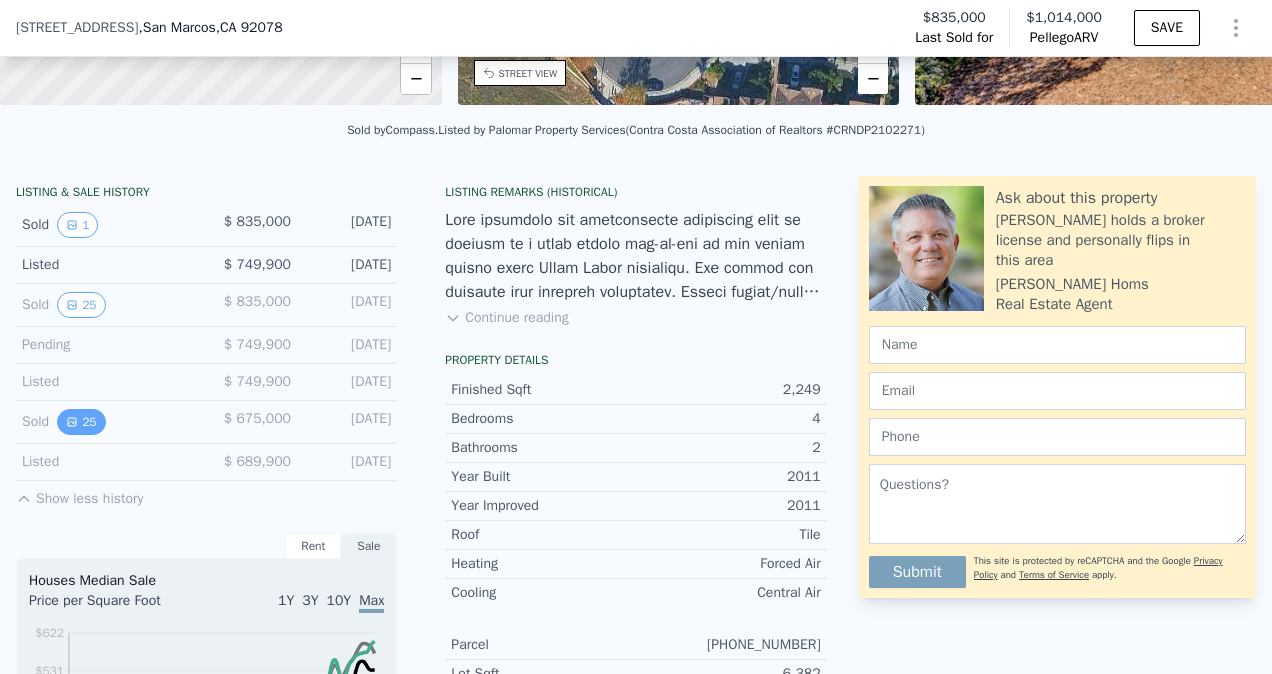 click on "25" at bounding box center [81, 422] 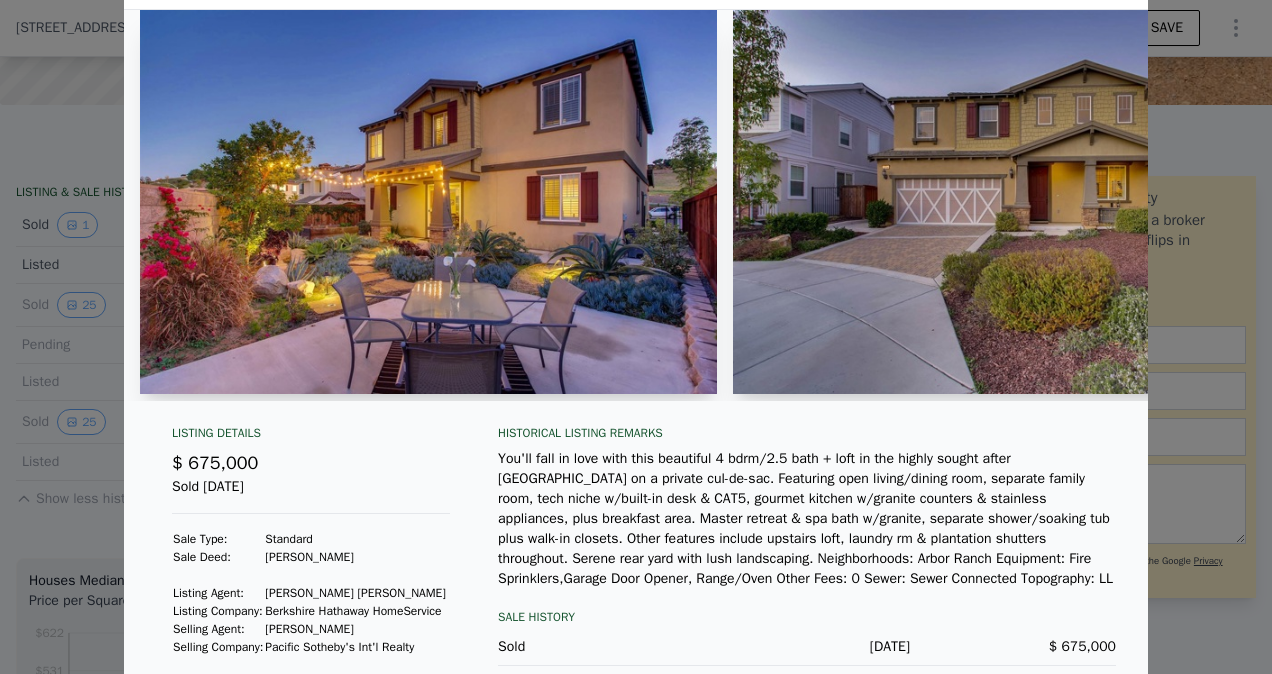 scroll, scrollTop: 100, scrollLeft: 0, axis: vertical 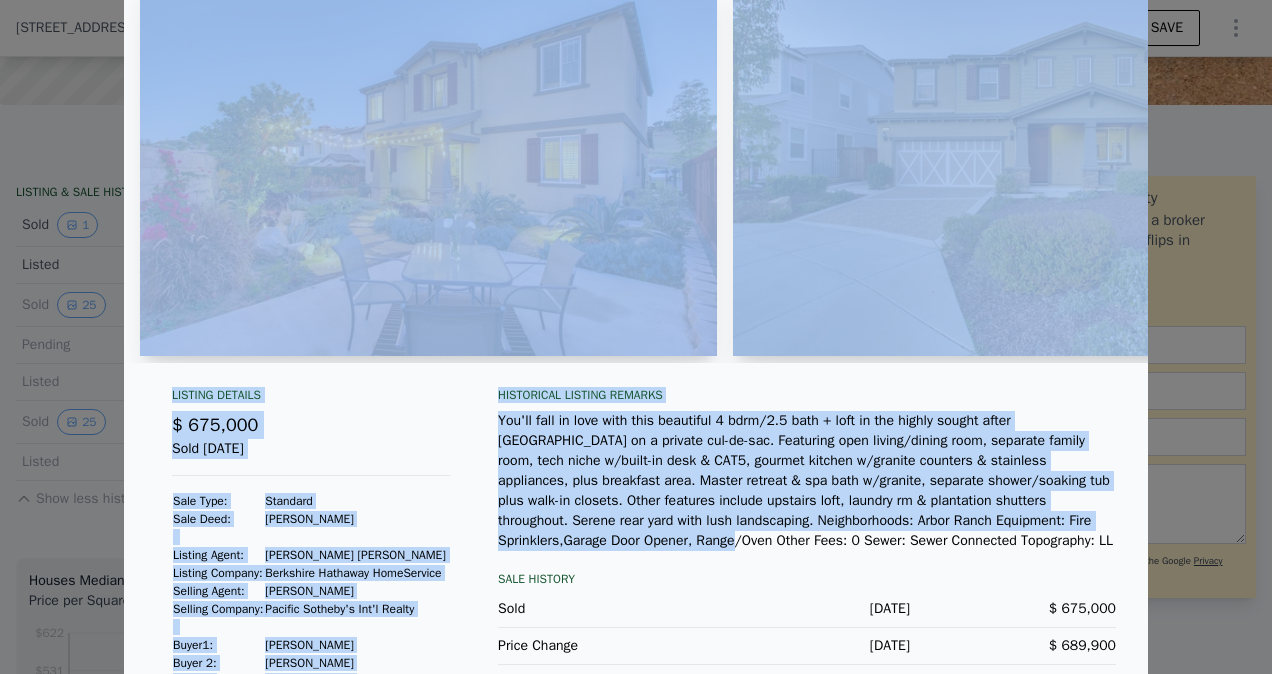 drag, startPoint x: 1240, startPoint y: 483, endPoint x: 929, endPoint y: 535, distance: 315.3173 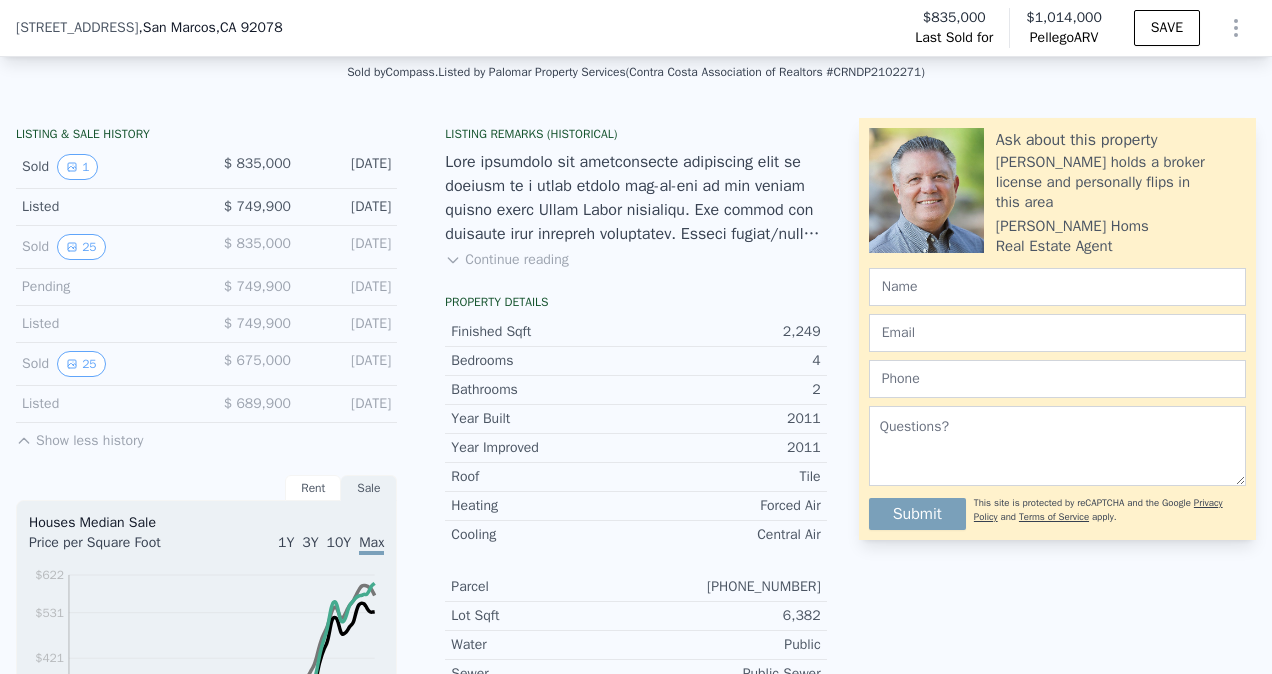 scroll, scrollTop: 492, scrollLeft: 0, axis: vertical 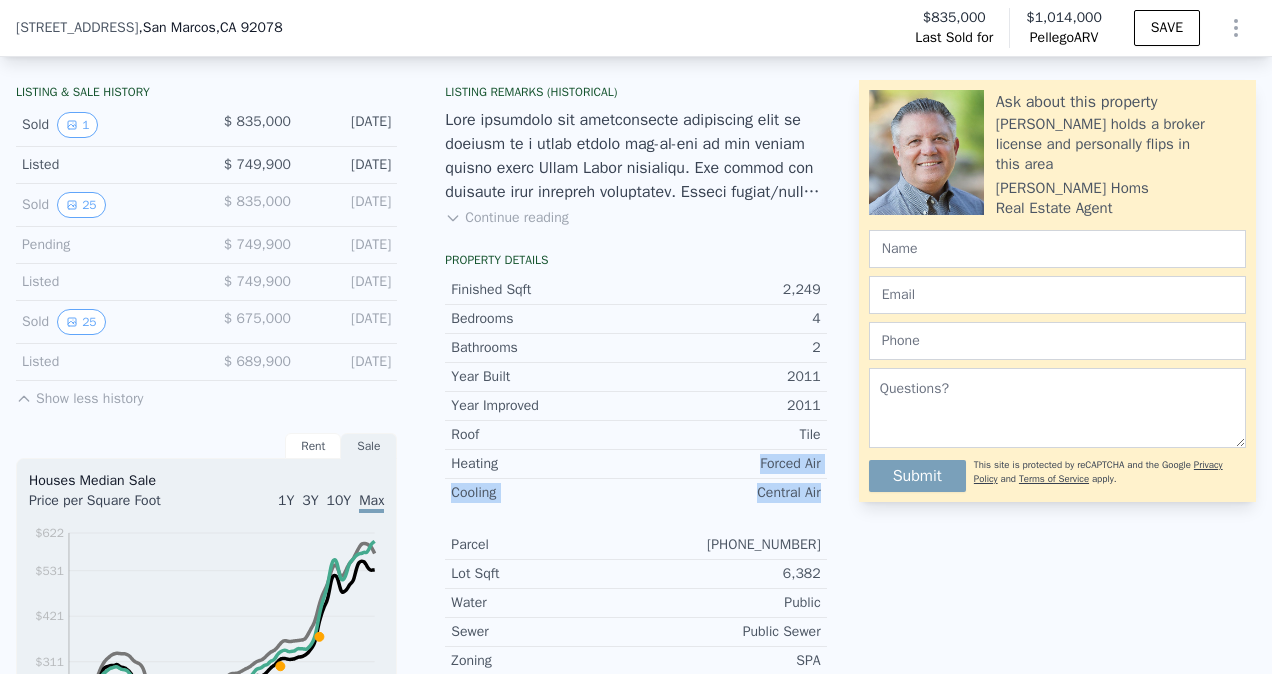 drag, startPoint x: 745, startPoint y: 464, endPoint x: 815, endPoint y: 511, distance: 84.31489 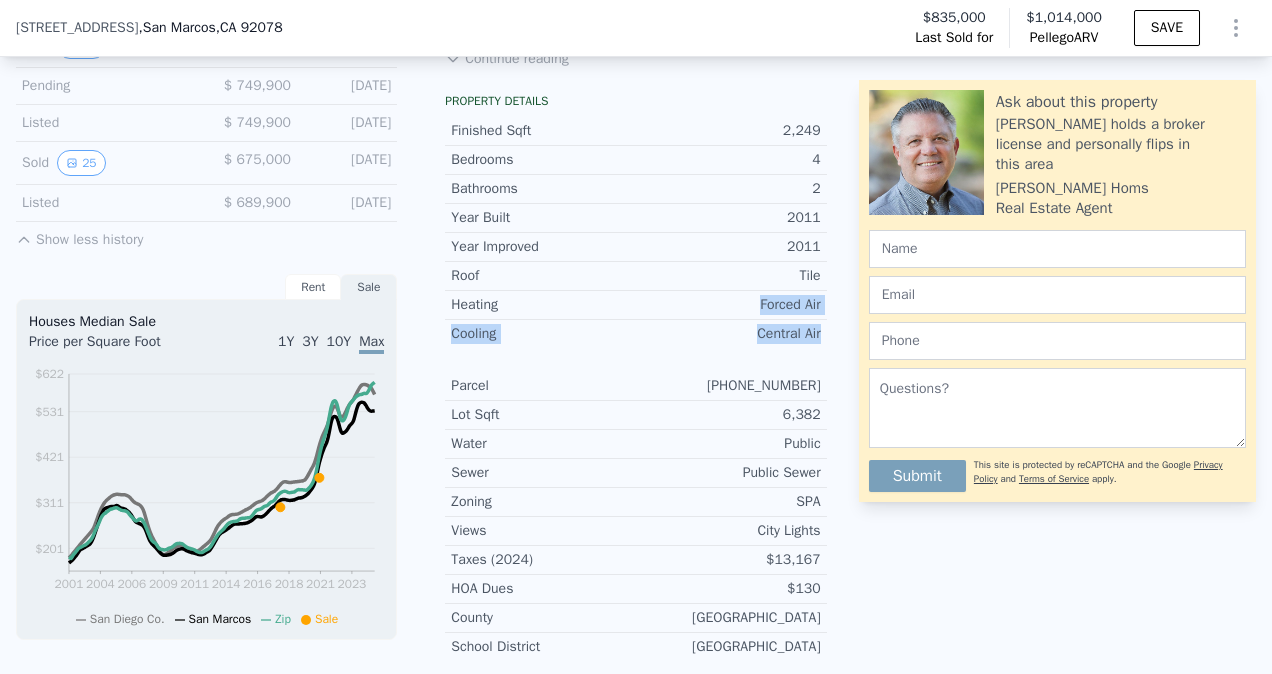 scroll, scrollTop: 692, scrollLeft: 0, axis: vertical 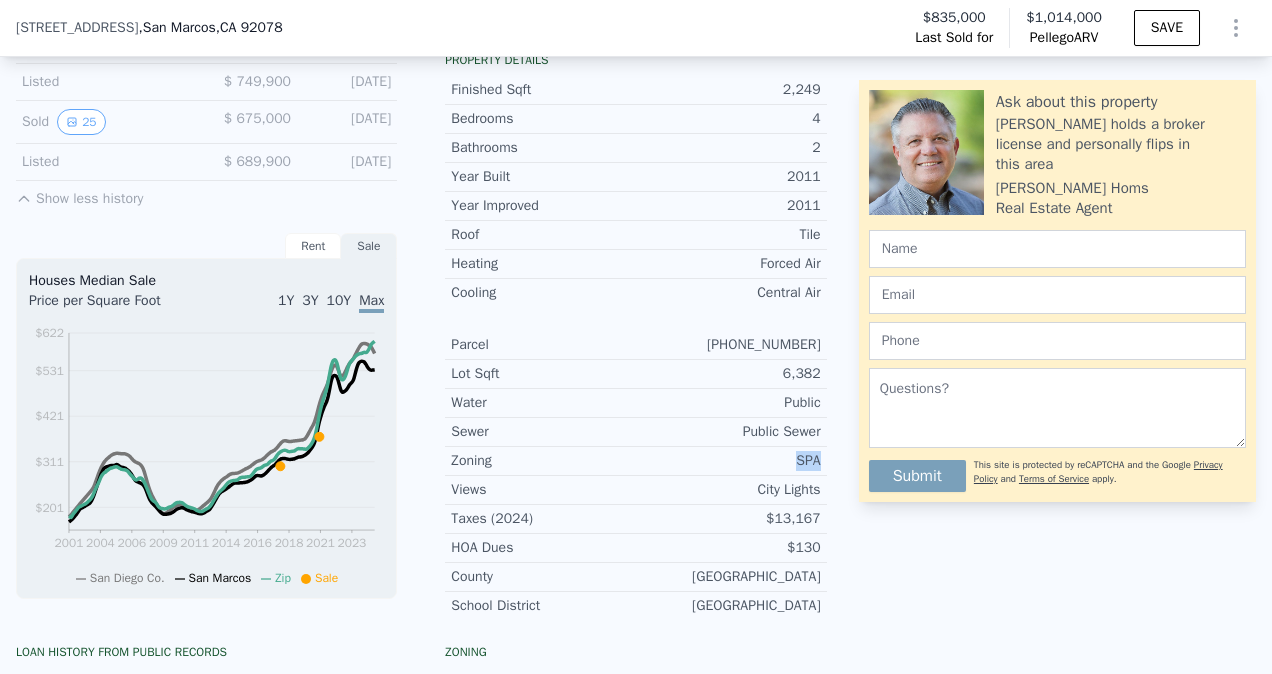 drag, startPoint x: 784, startPoint y: 475, endPoint x: 813, endPoint y: 479, distance: 29.274563 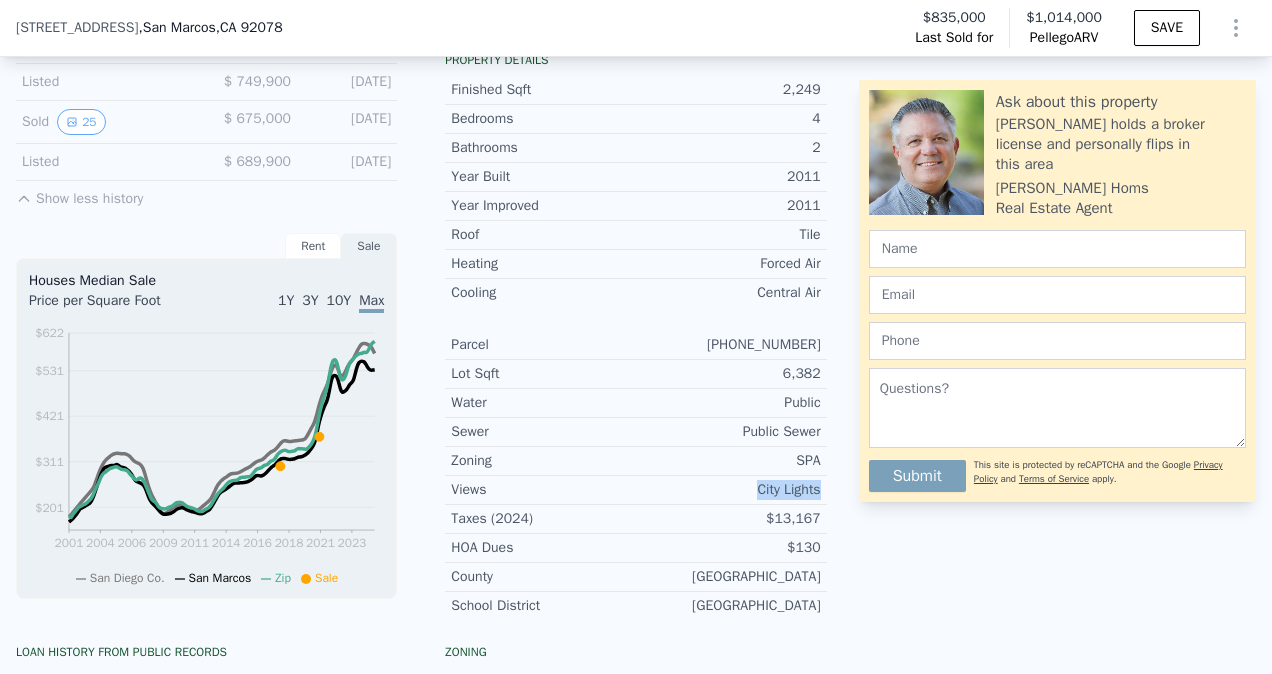 drag, startPoint x: 813, startPoint y: 479, endPoint x: 811, endPoint y: 510, distance: 31.06445 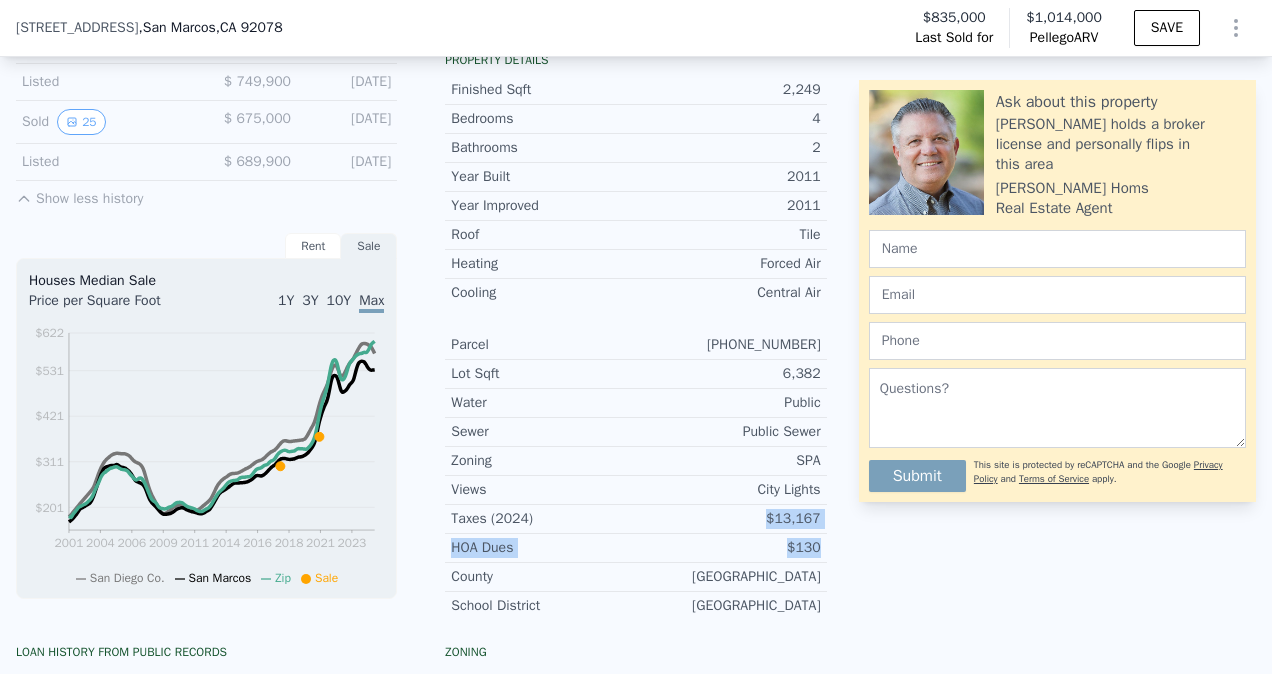 drag, startPoint x: 811, startPoint y: 510, endPoint x: 749, endPoint y: 536, distance: 67.23094 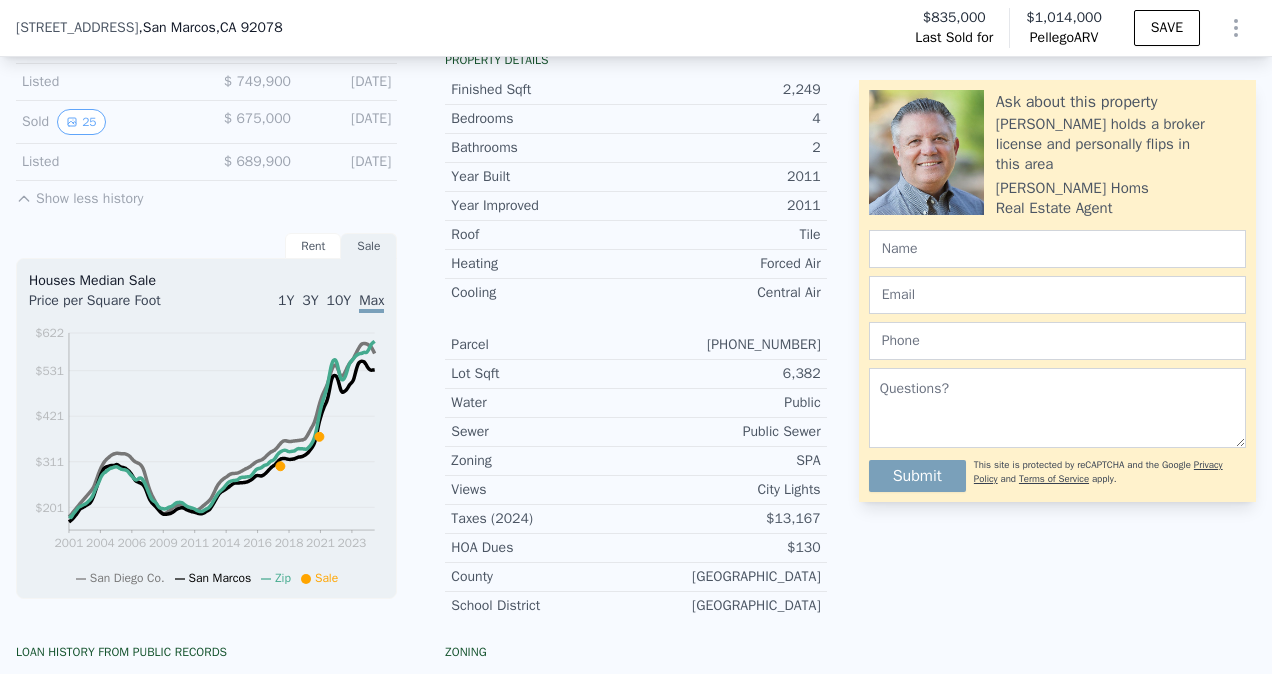 click on "[GEOGRAPHIC_DATA]" at bounding box center (728, 577) 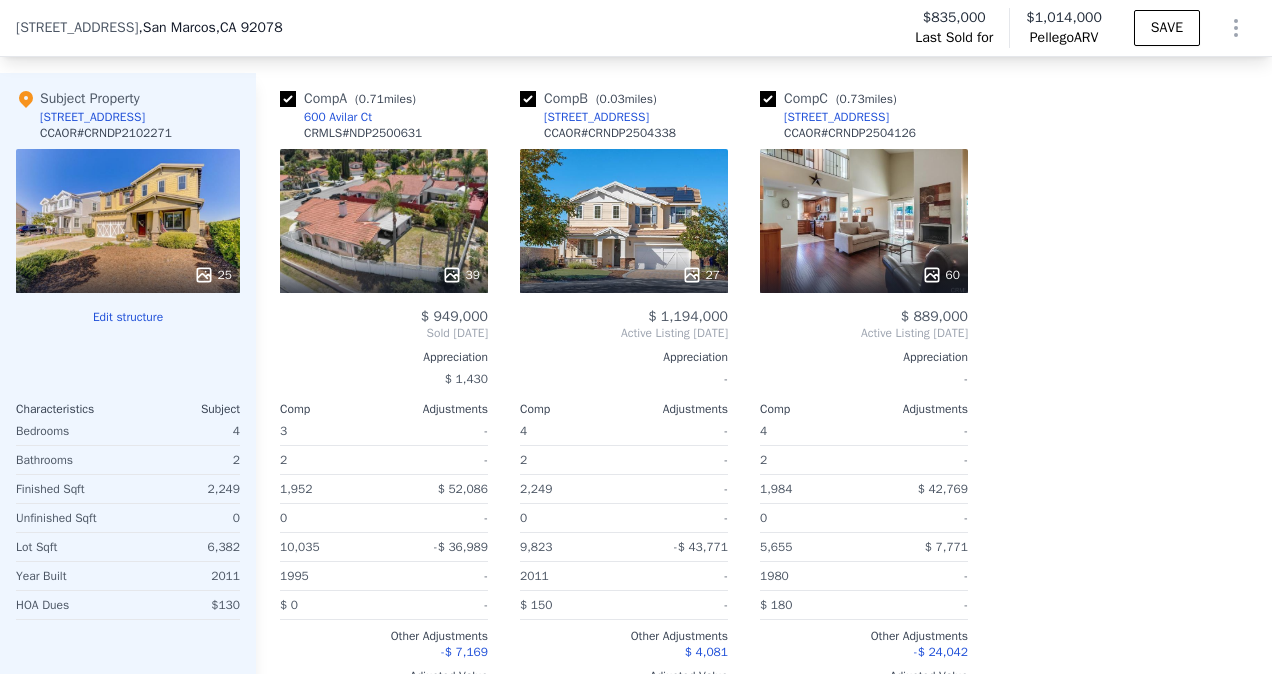 scroll, scrollTop: 2592, scrollLeft: 0, axis: vertical 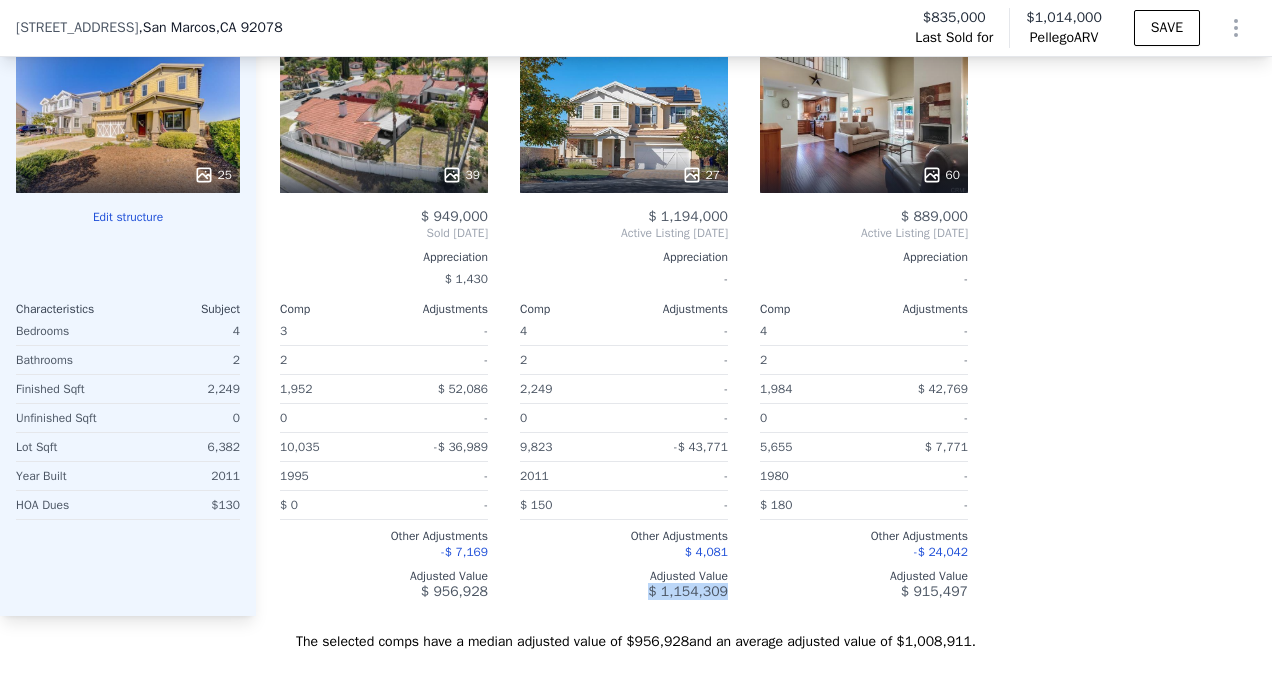 drag, startPoint x: 656, startPoint y: 604, endPoint x: 739, endPoint y: 612, distance: 83.38465 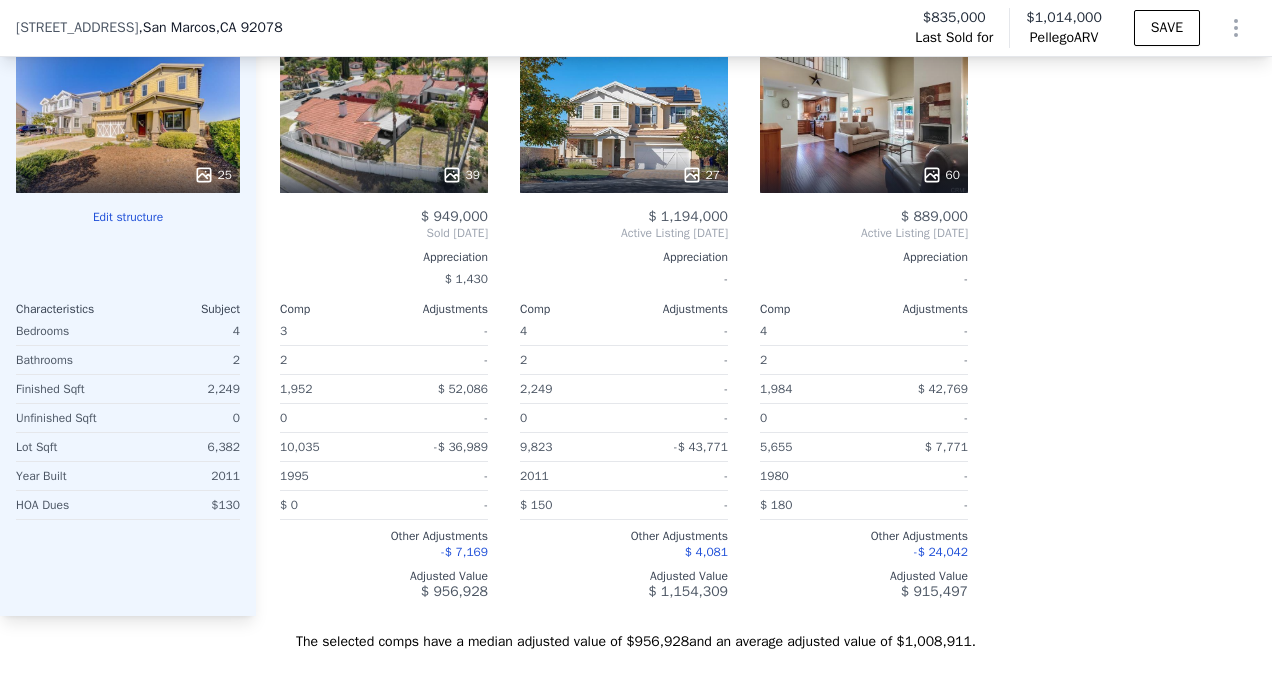click on "Subject Property [STREET_ADDRESS] CCAOR  # CRNDP2102271 25 Edit structure       Characteristics Subject Bedrooms 4 Bathrooms 2 Finished Sqft 2,249 Unfinished Sqft 0 Lot Sqft 6,382 Year Built 2011 [PERSON_NAME] $130" at bounding box center [128, 294] 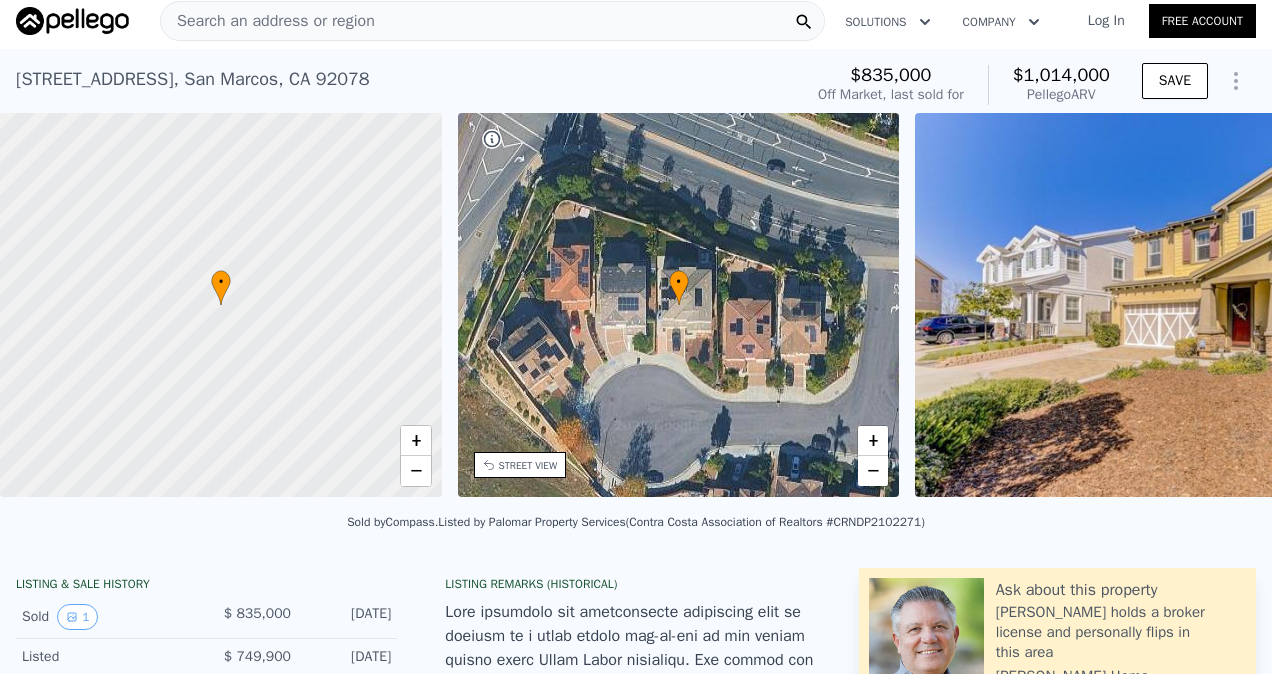 scroll, scrollTop: 0, scrollLeft: 0, axis: both 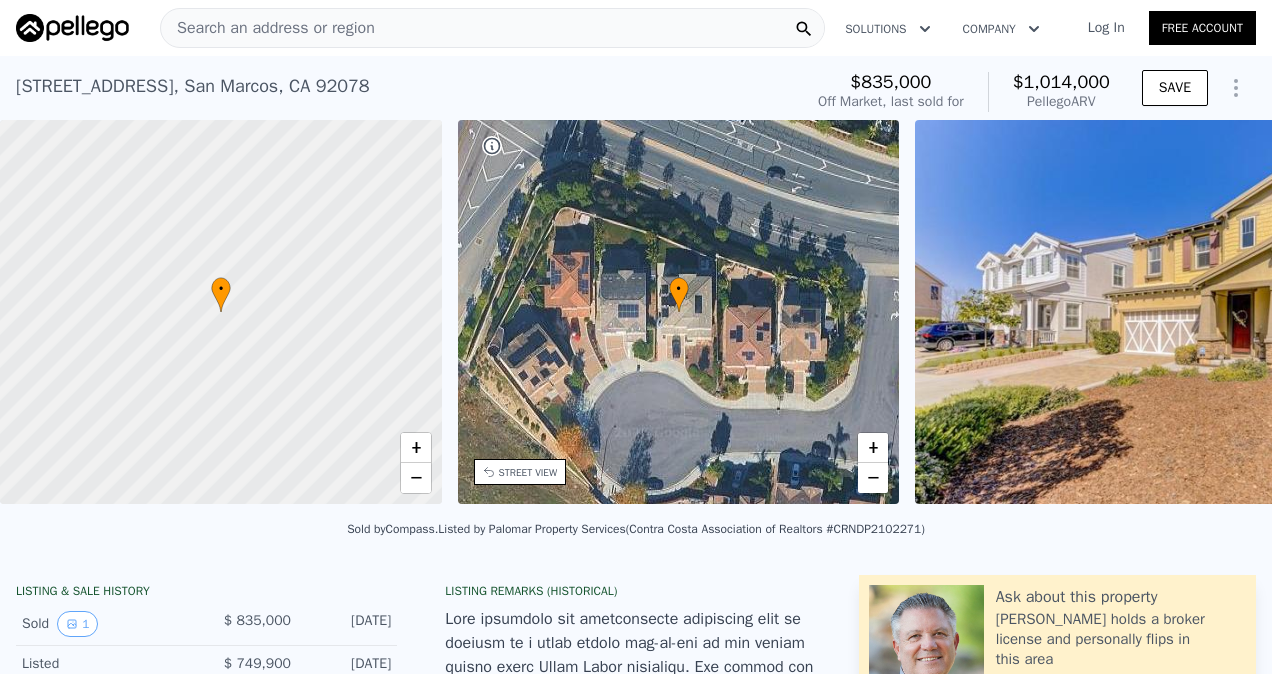 drag, startPoint x: 1087, startPoint y: 89, endPoint x: 1096, endPoint y: 105, distance: 18.35756 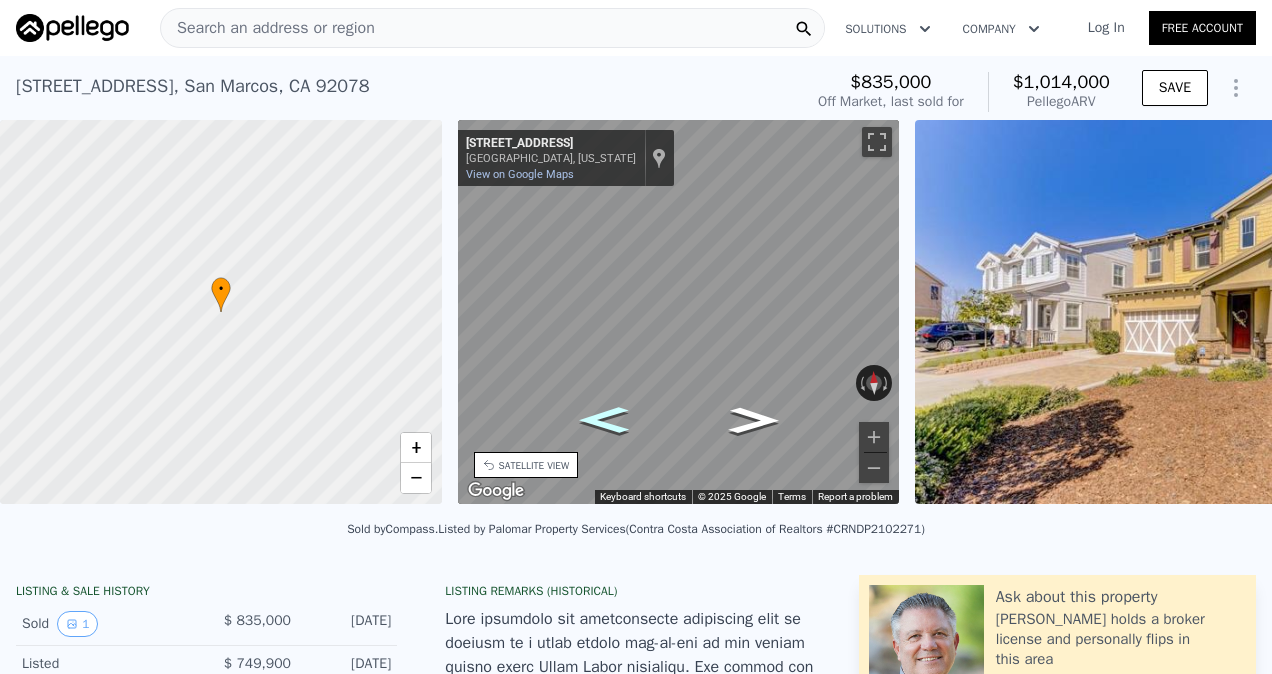 drag, startPoint x: 633, startPoint y: 410, endPoint x: 625, endPoint y: 425, distance: 17 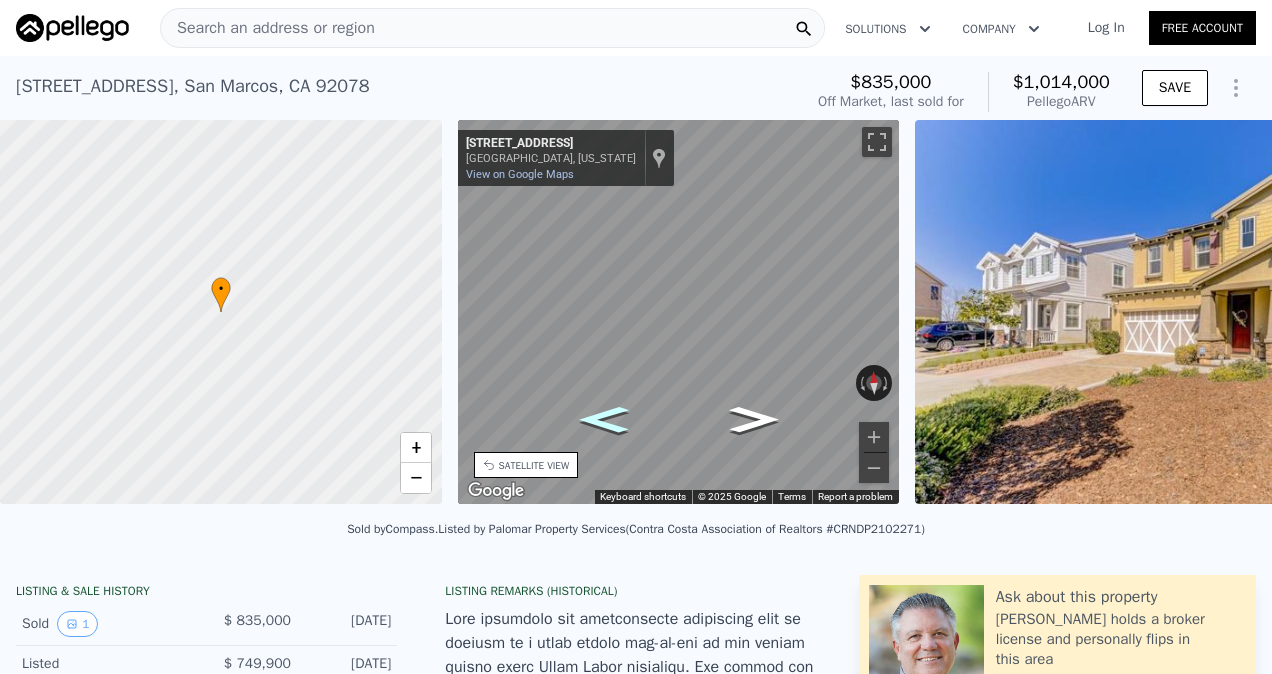 click 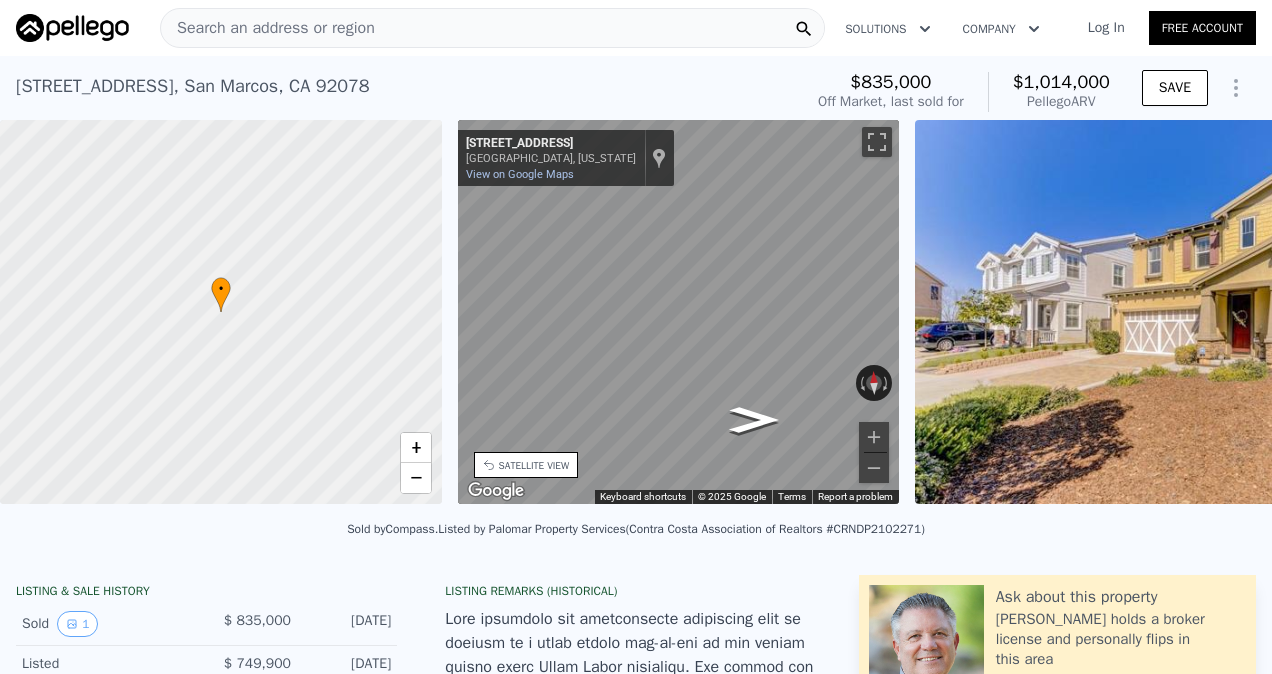 click on "SATELLITE VIEW" at bounding box center (534, 465) 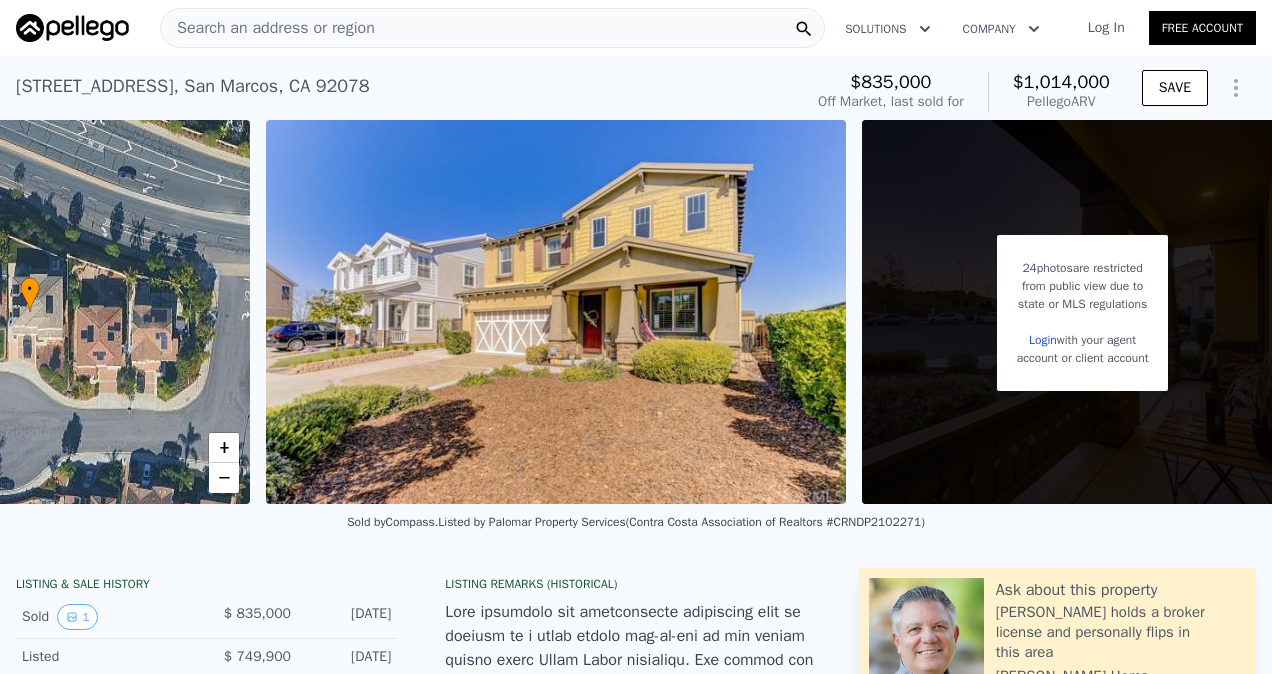 scroll, scrollTop: 0, scrollLeft: 712, axis: horizontal 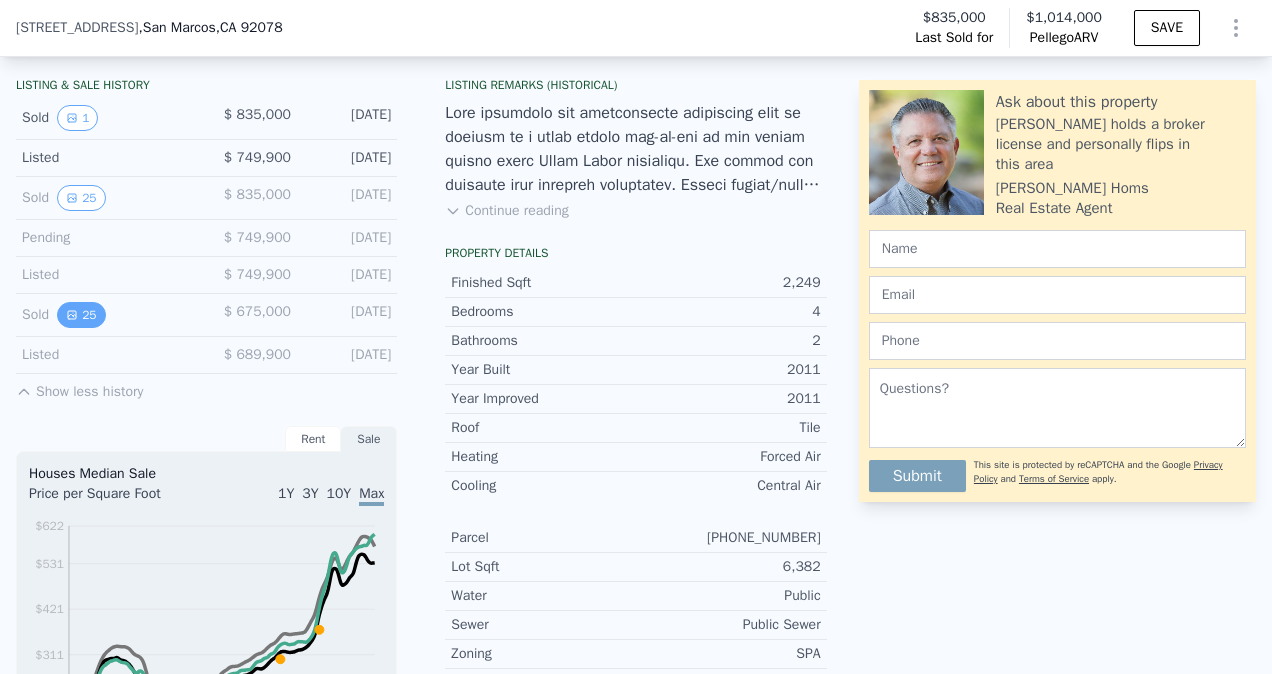 click on "25" at bounding box center (81, 315) 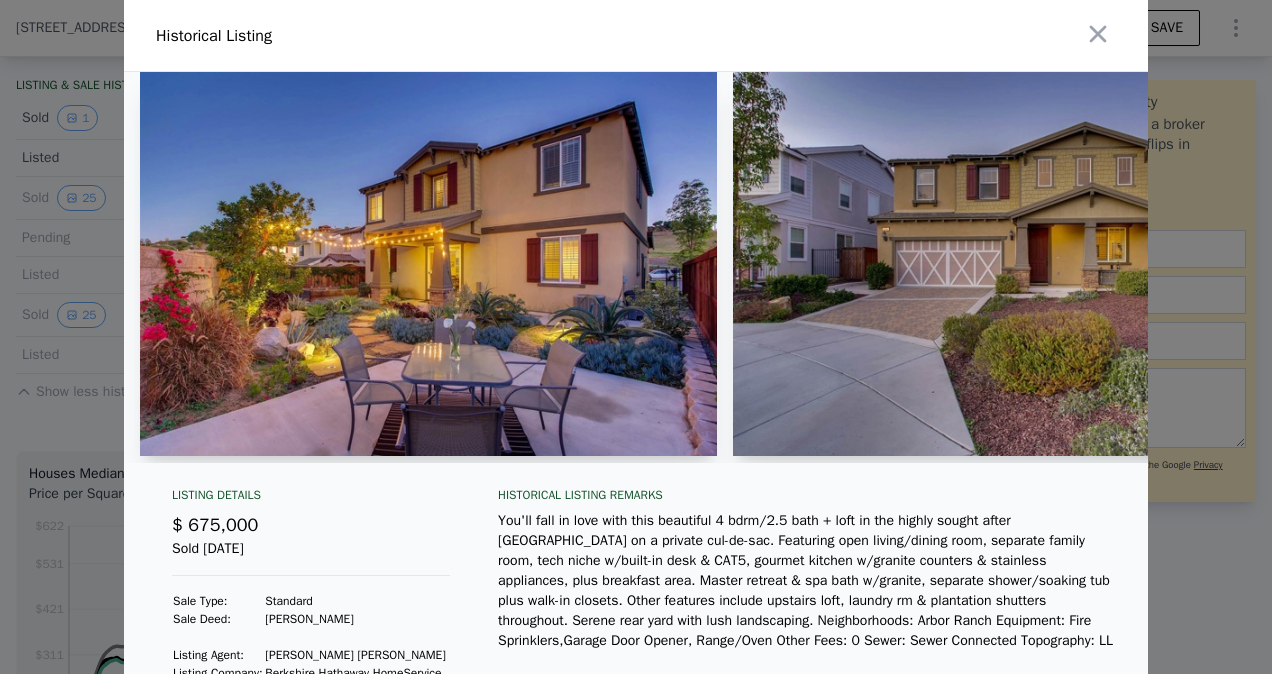 click at bounding box center [636, 337] 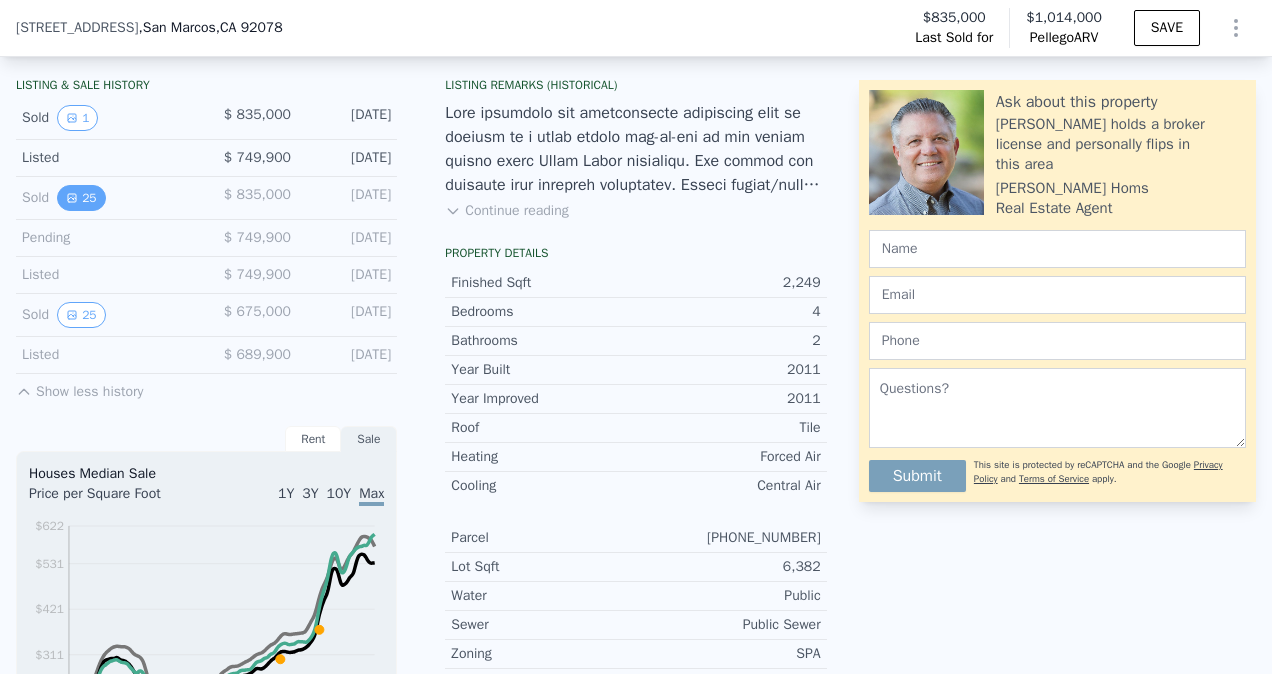 click 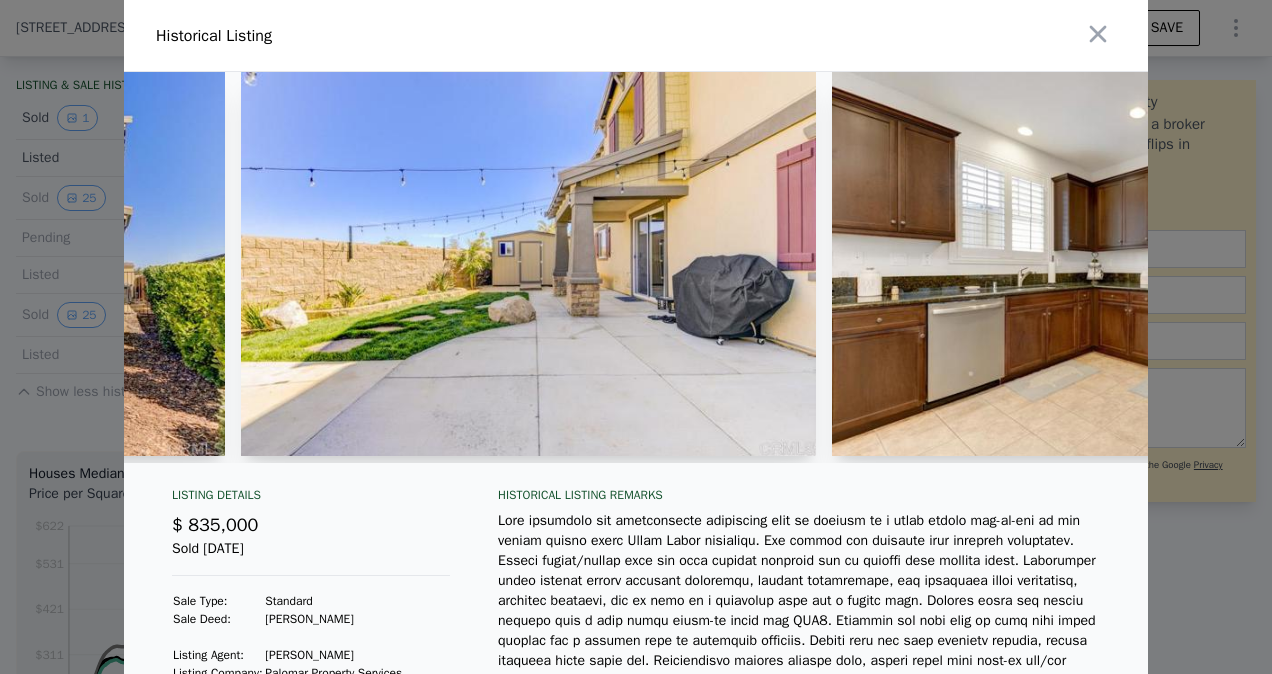 scroll, scrollTop: 0, scrollLeft: 610, axis: horizontal 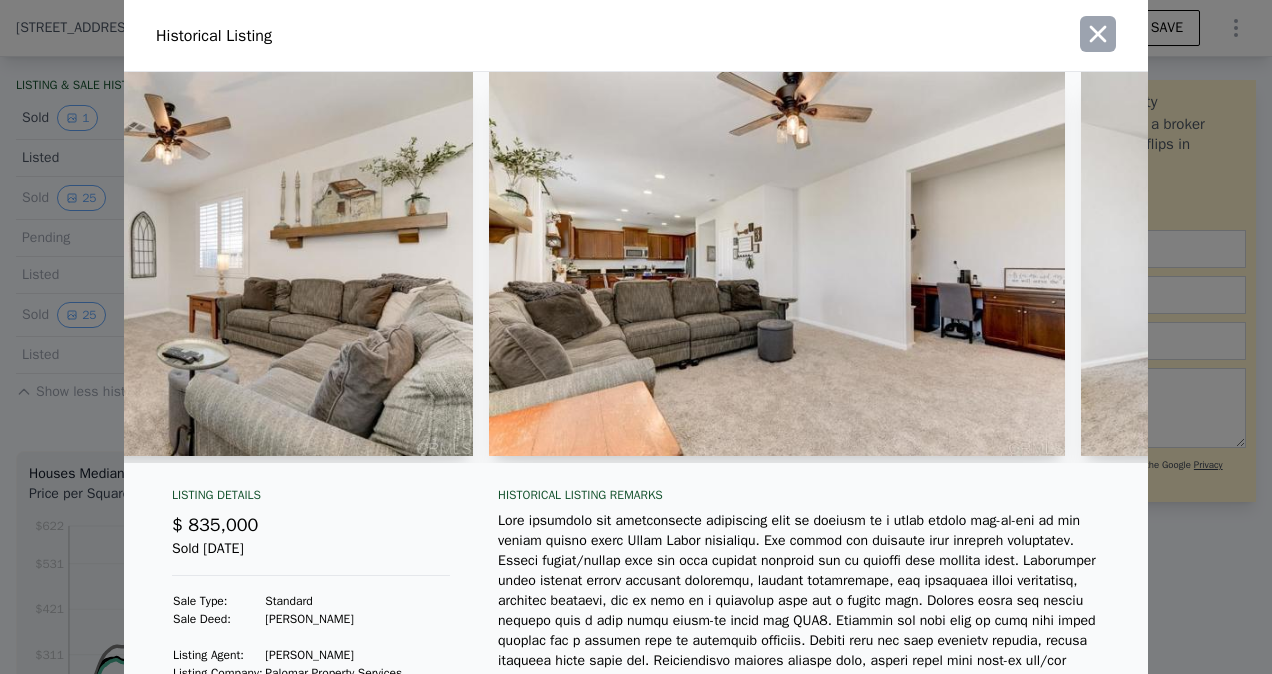 click 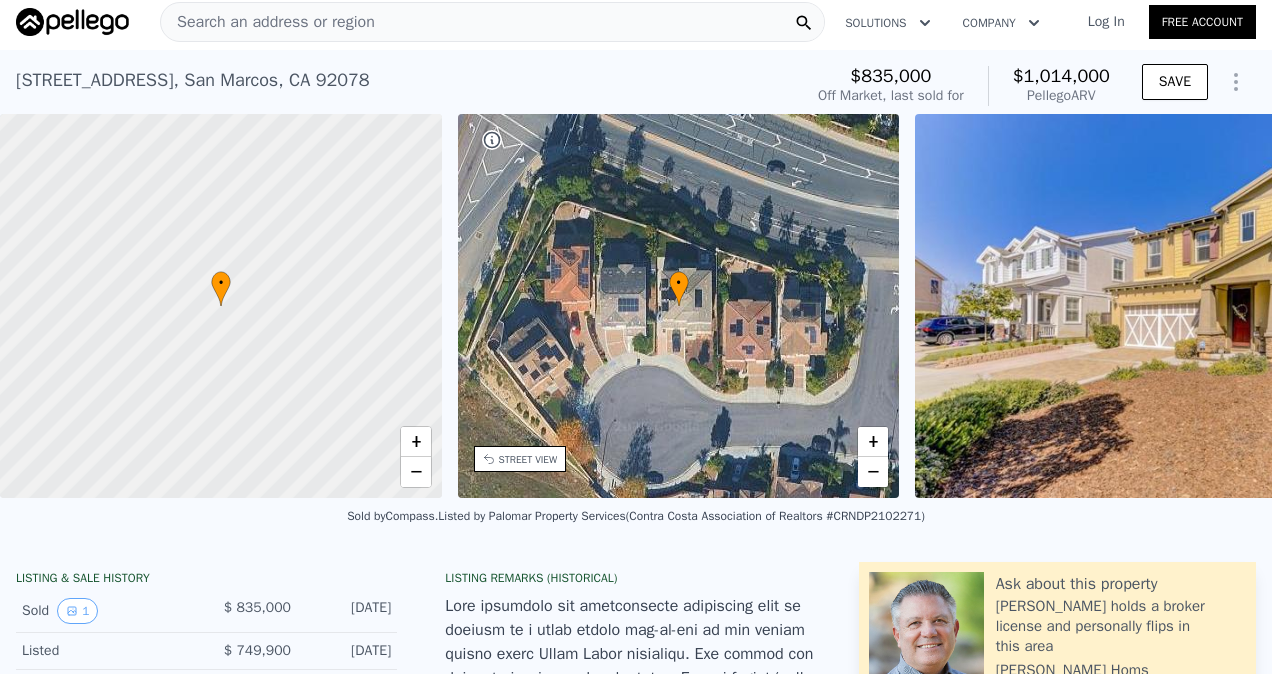 scroll, scrollTop: 0, scrollLeft: 0, axis: both 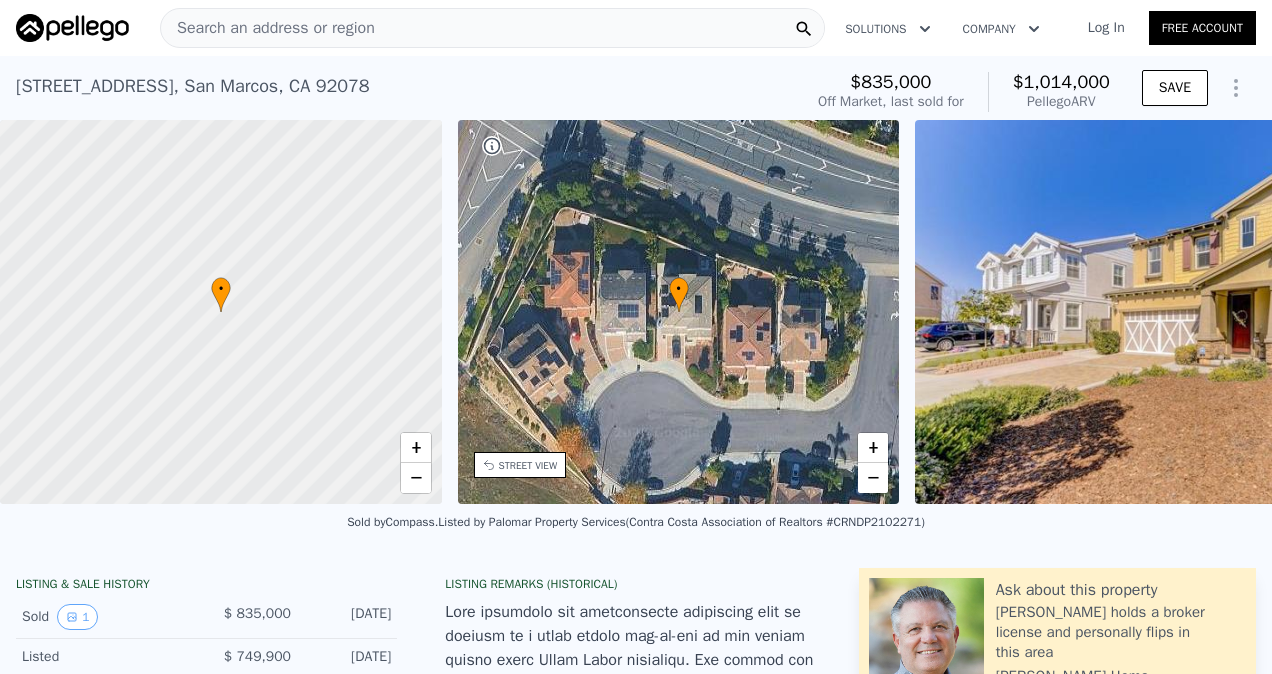 click on "Search an address or region" at bounding box center [268, 28] 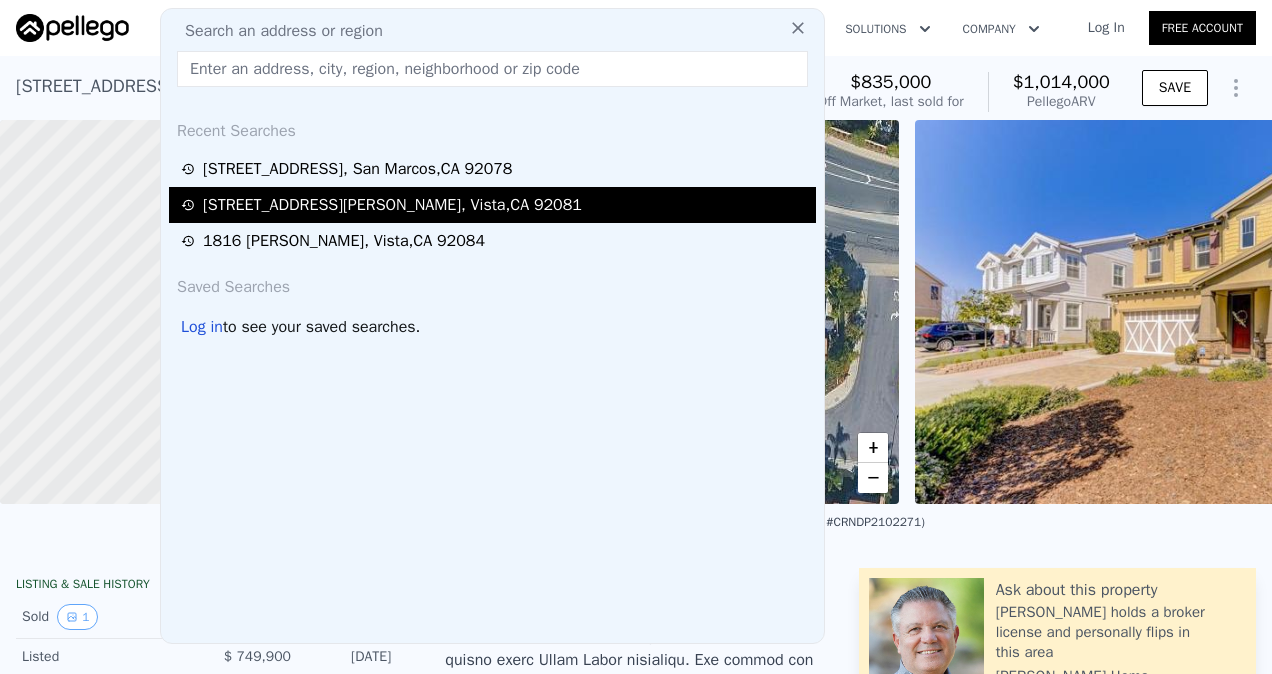 click on "[STREET_ADDRESS][PERSON_NAME]" at bounding box center [392, 205] 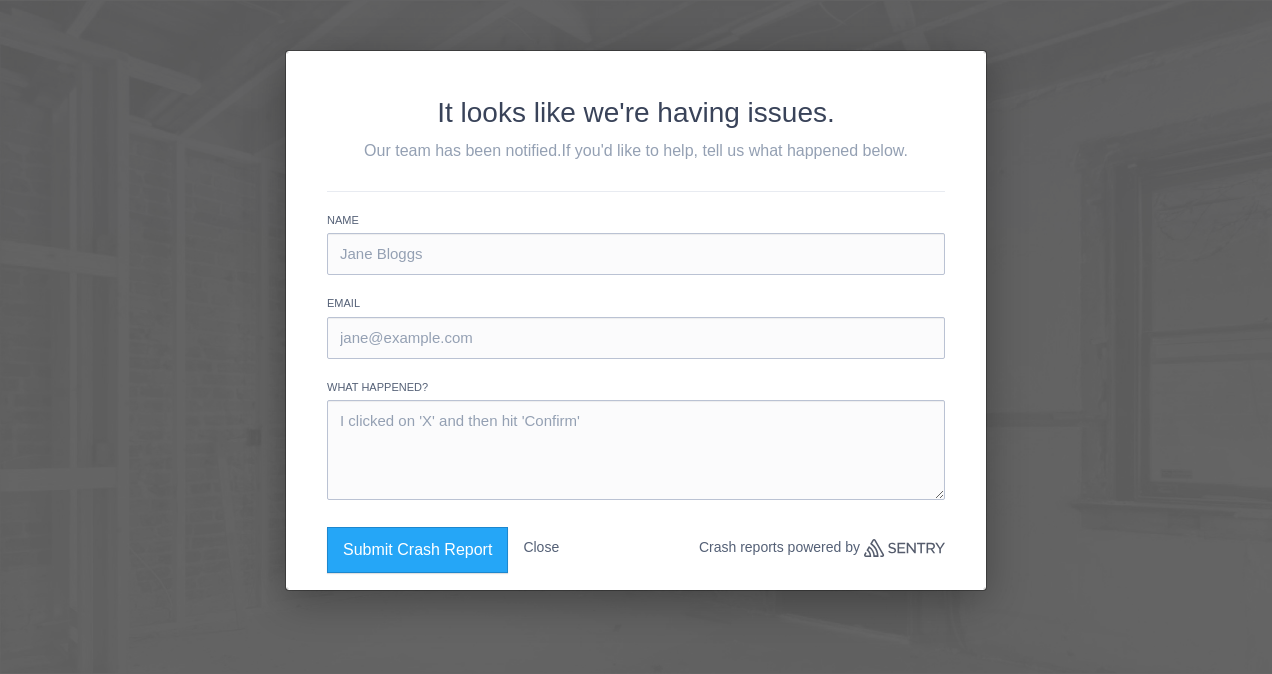 click on "Close" at bounding box center [541, 547] 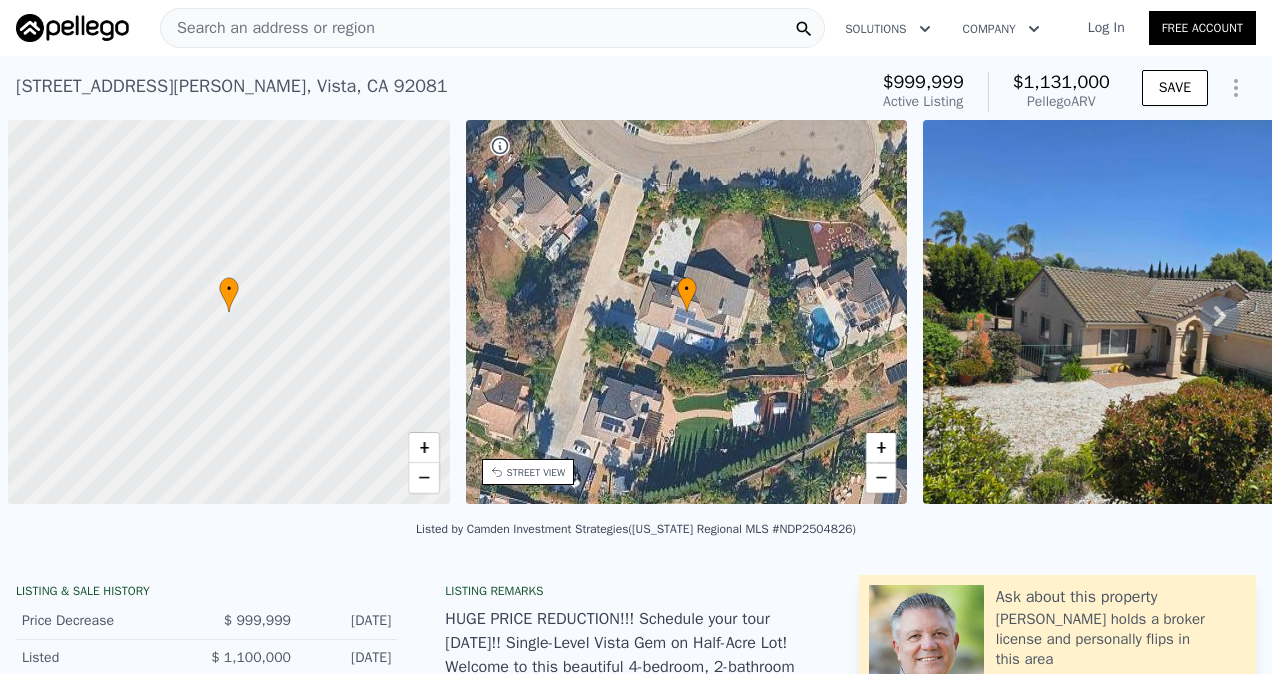 scroll, scrollTop: 0, scrollLeft: 0, axis: both 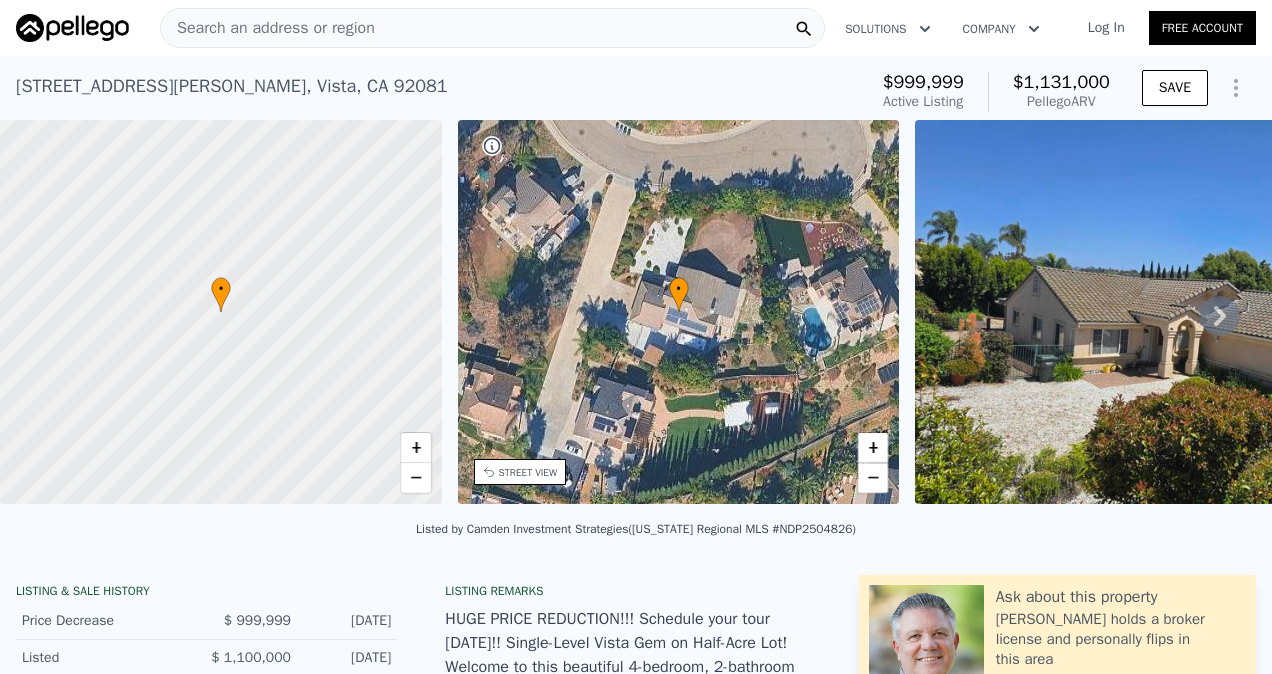 click on "Search an address or region" at bounding box center [268, 28] 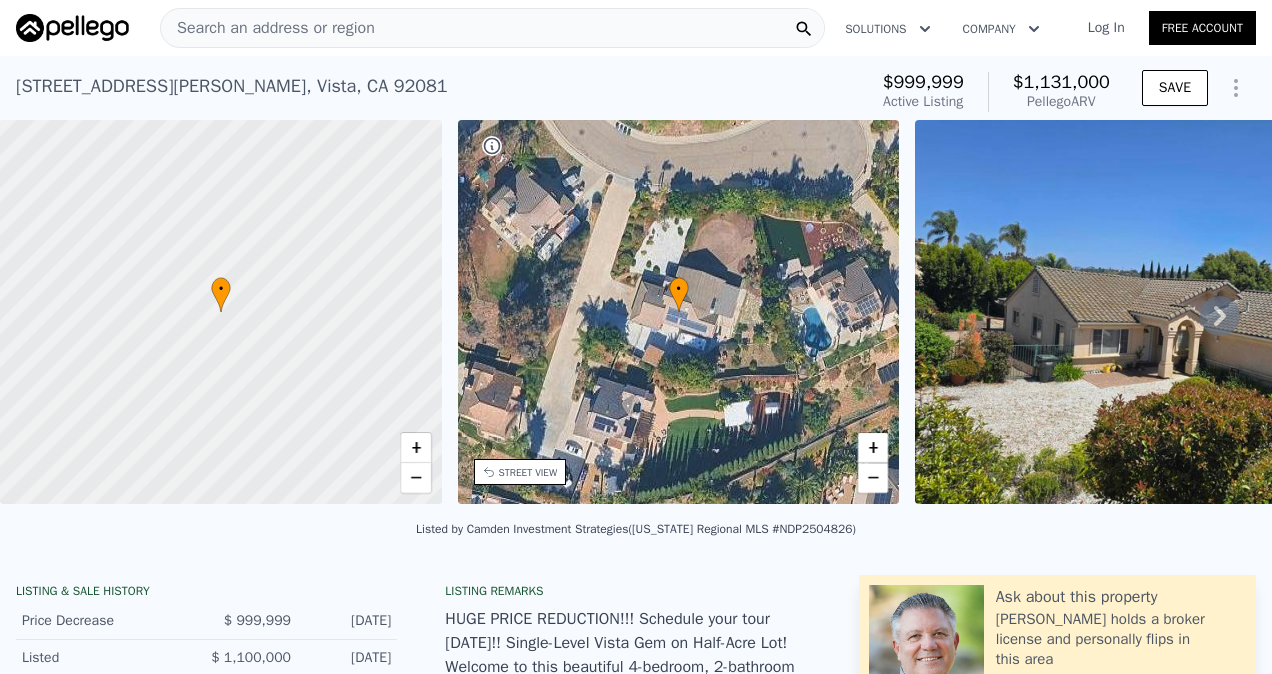 click on "2521 Lynn Way ,   Vista ,   CA   92081" at bounding box center (232, 86) 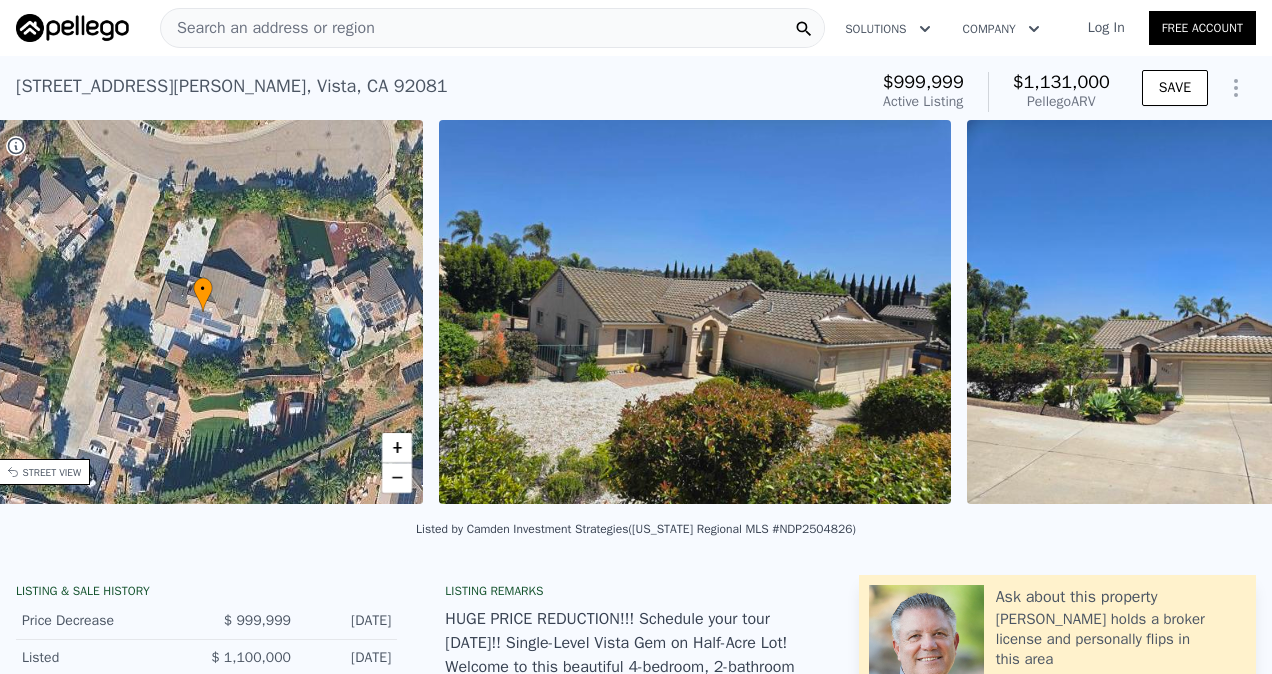 scroll, scrollTop: 0, scrollLeft: 465, axis: horizontal 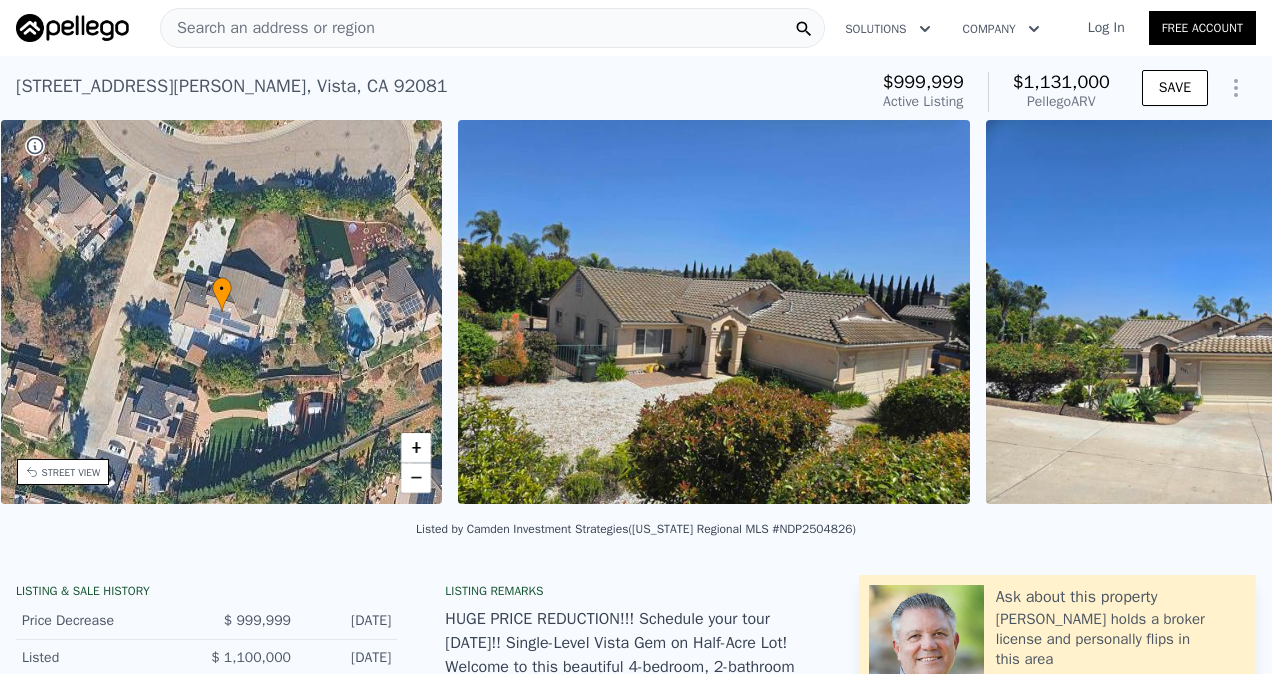 click at bounding box center (714, 312) 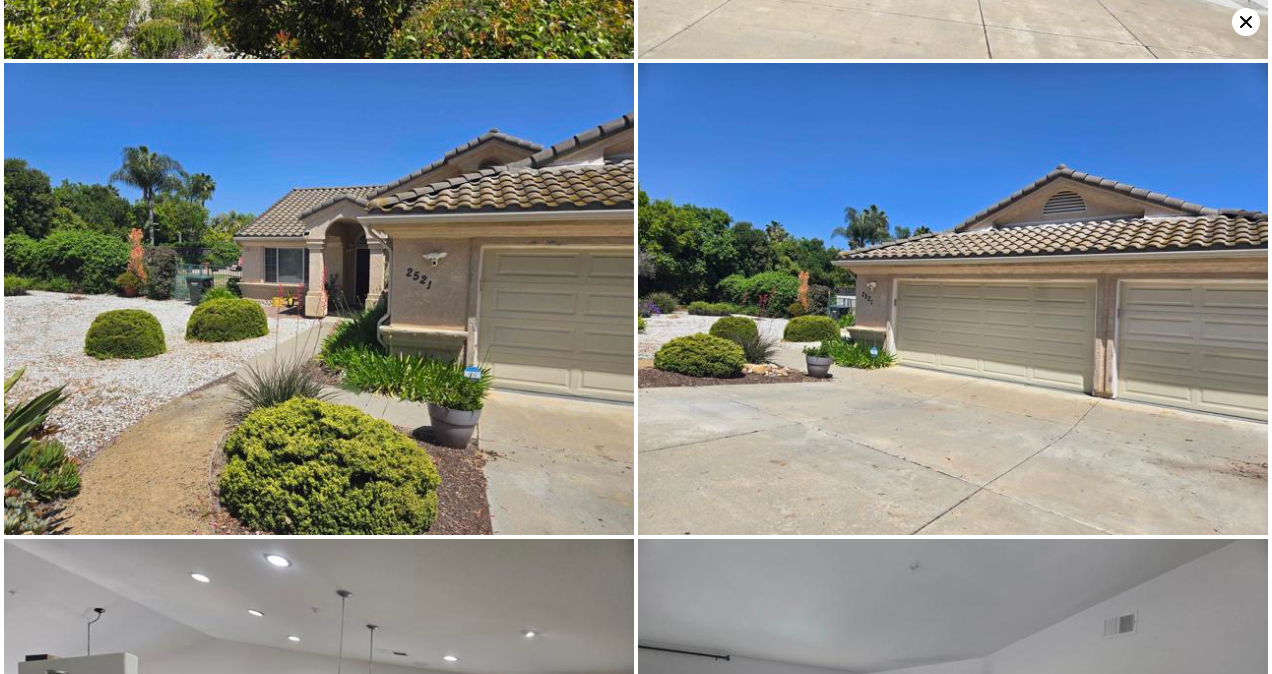 scroll, scrollTop: 0, scrollLeft: 0, axis: both 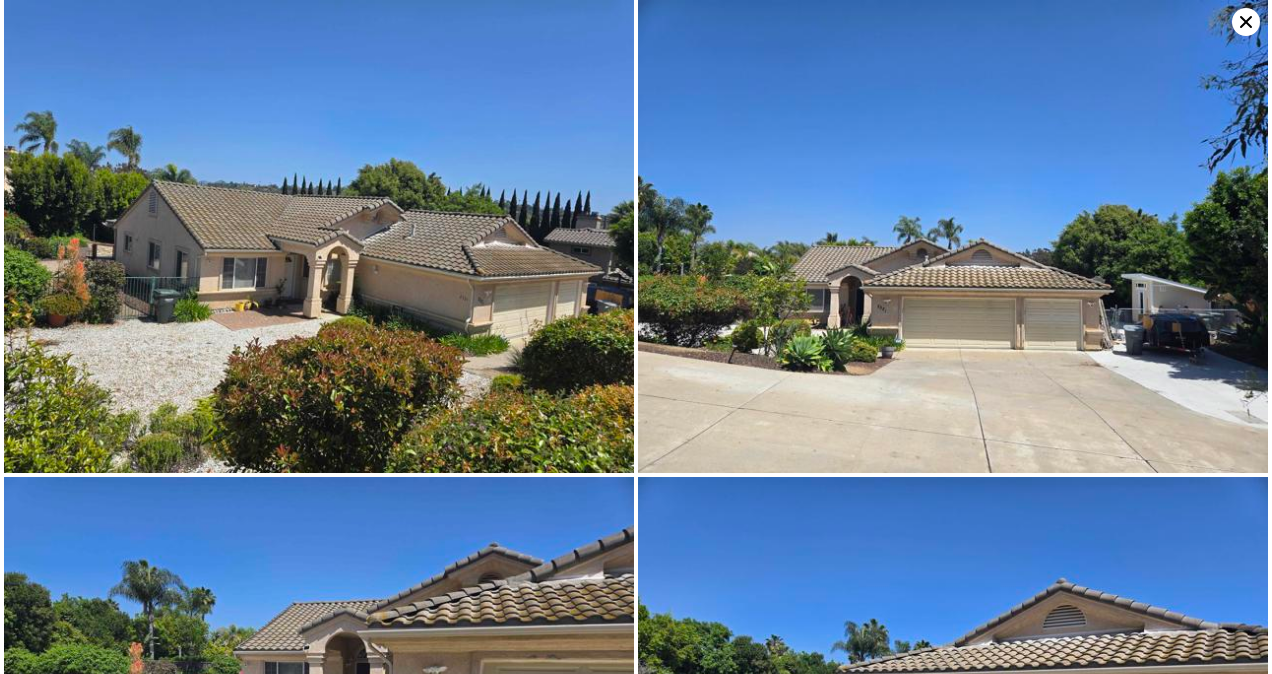 click 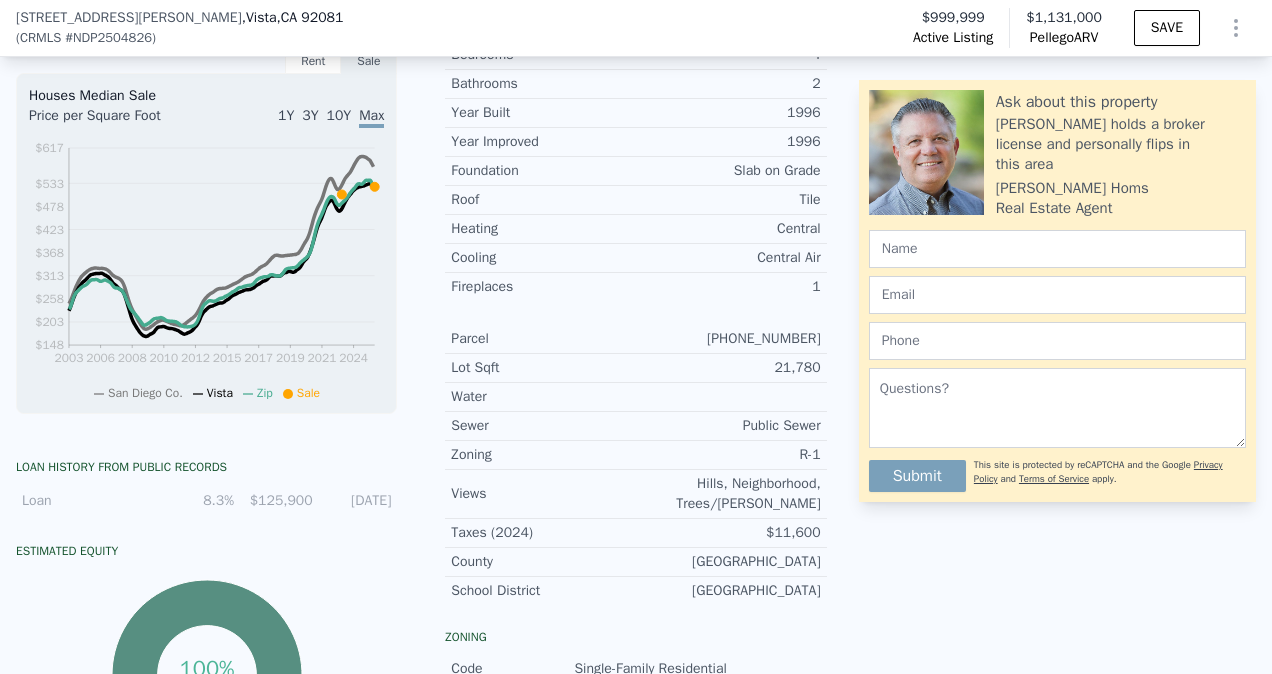 scroll, scrollTop: 892, scrollLeft: 0, axis: vertical 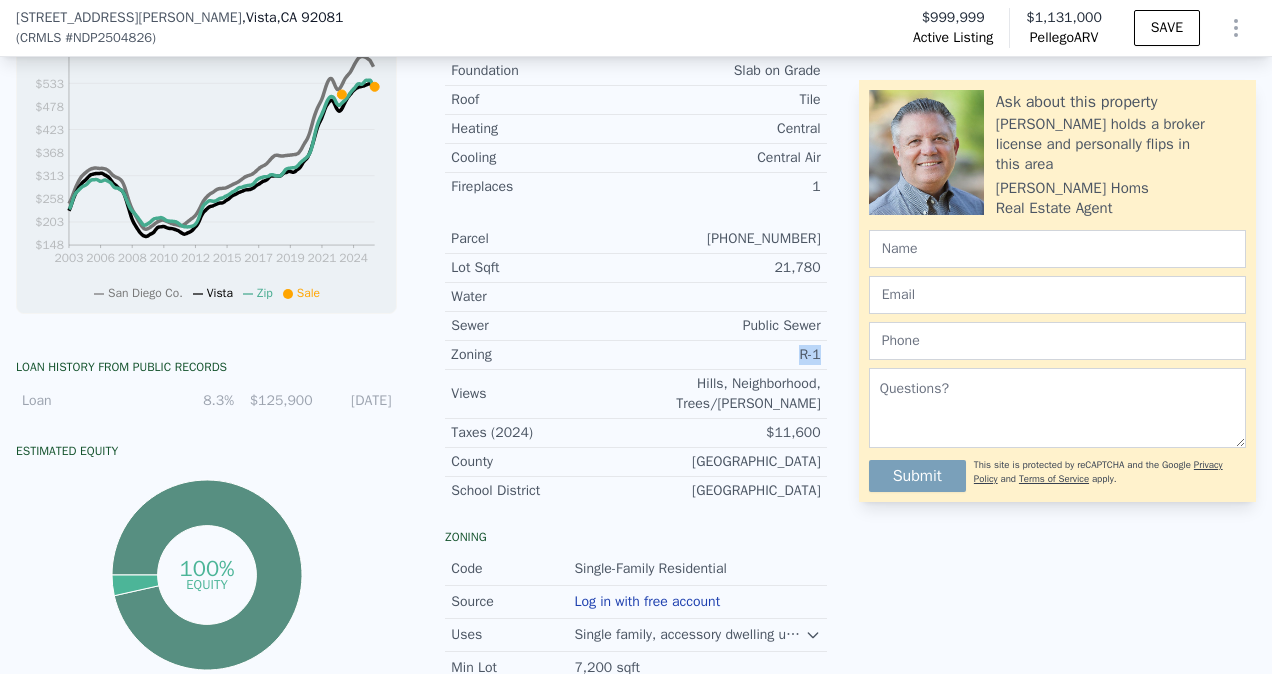 drag, startPoint x: 763, startPoint y: 374, endPoint x: 840, endPoint y: 371, distance: 77.05842 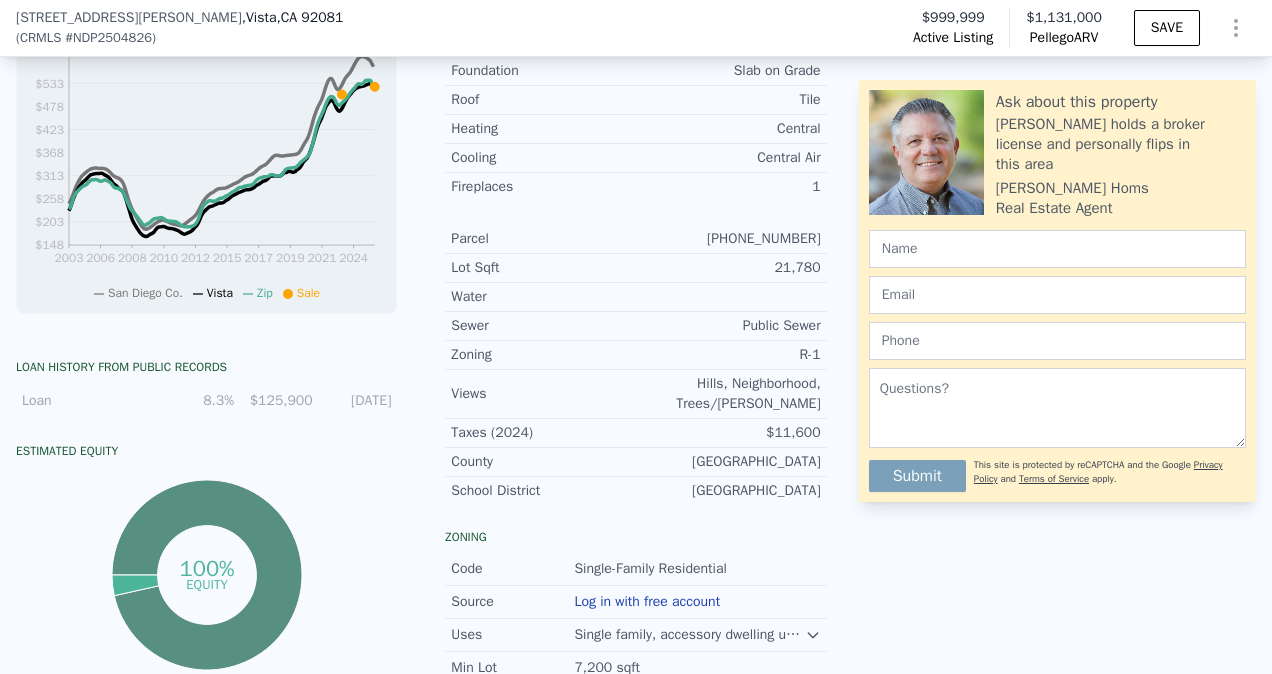 click on "School District San Marcos Unified School District" at bounding box center [635, 491] 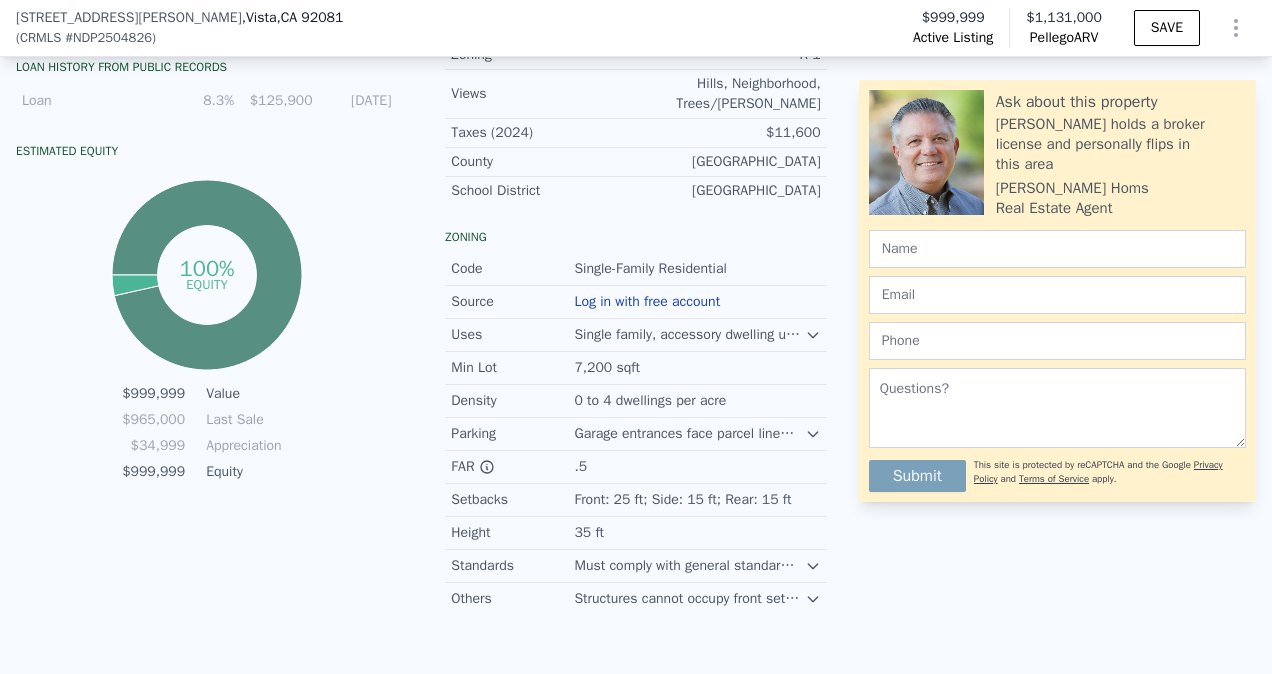 scroll, scrollTop: 1192, scrollLeft: 0, axis: vertical 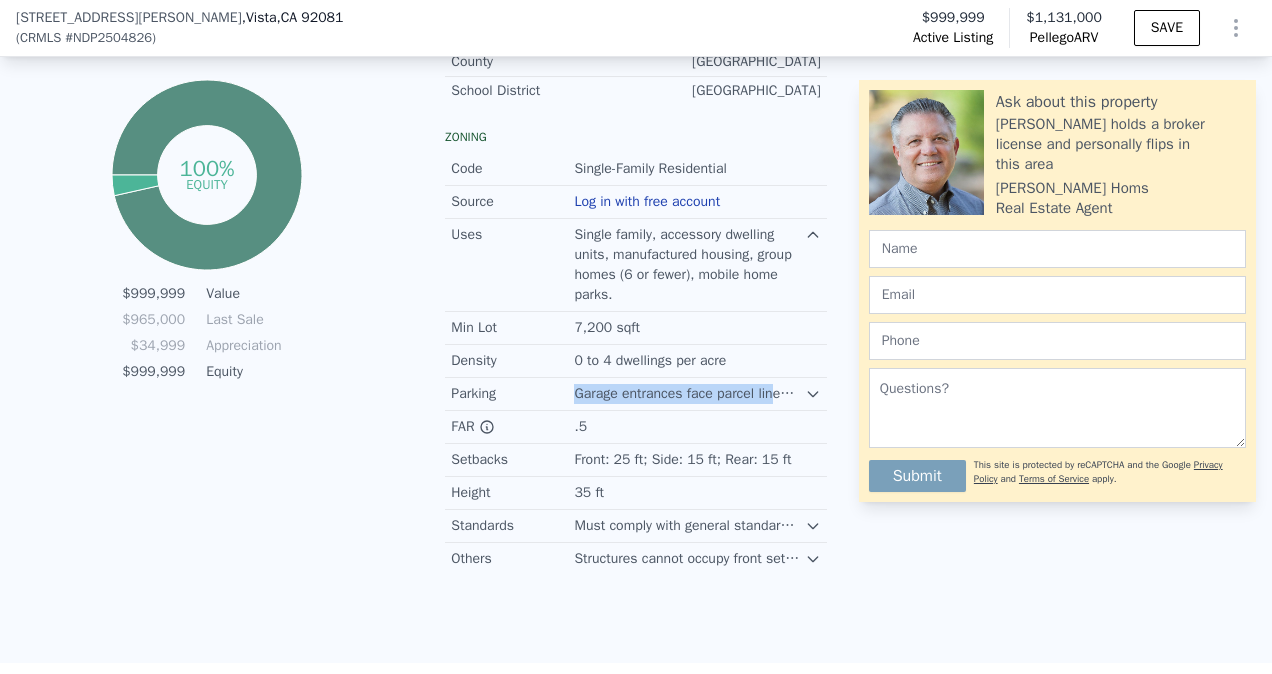 drag, startPoint x: 570, startPoint y: 407, endPoint x: 755, endPoint y: 407, distance: 185 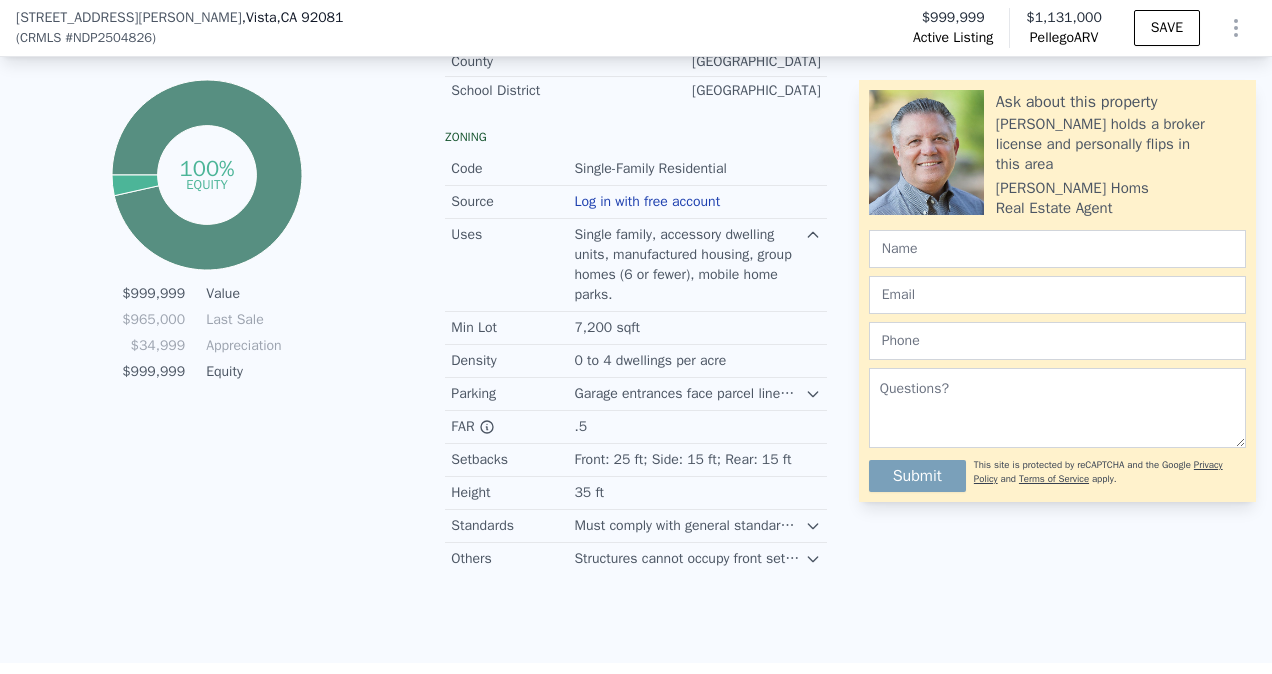 drag, startPoint x: 755, startPoint y: 407, endPoint x: 790, endPoint y: 404, distance: 35.128338 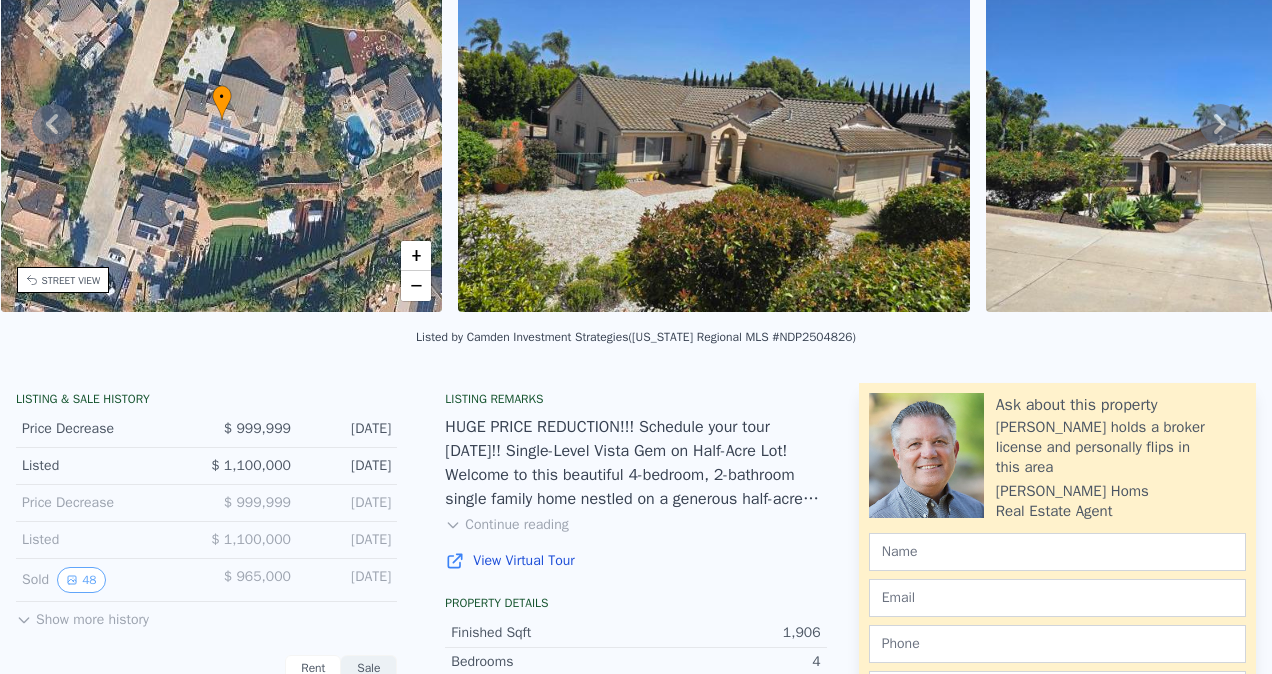 scroll, scrollTop: 7, scrollLeft: 0, axis: vertical 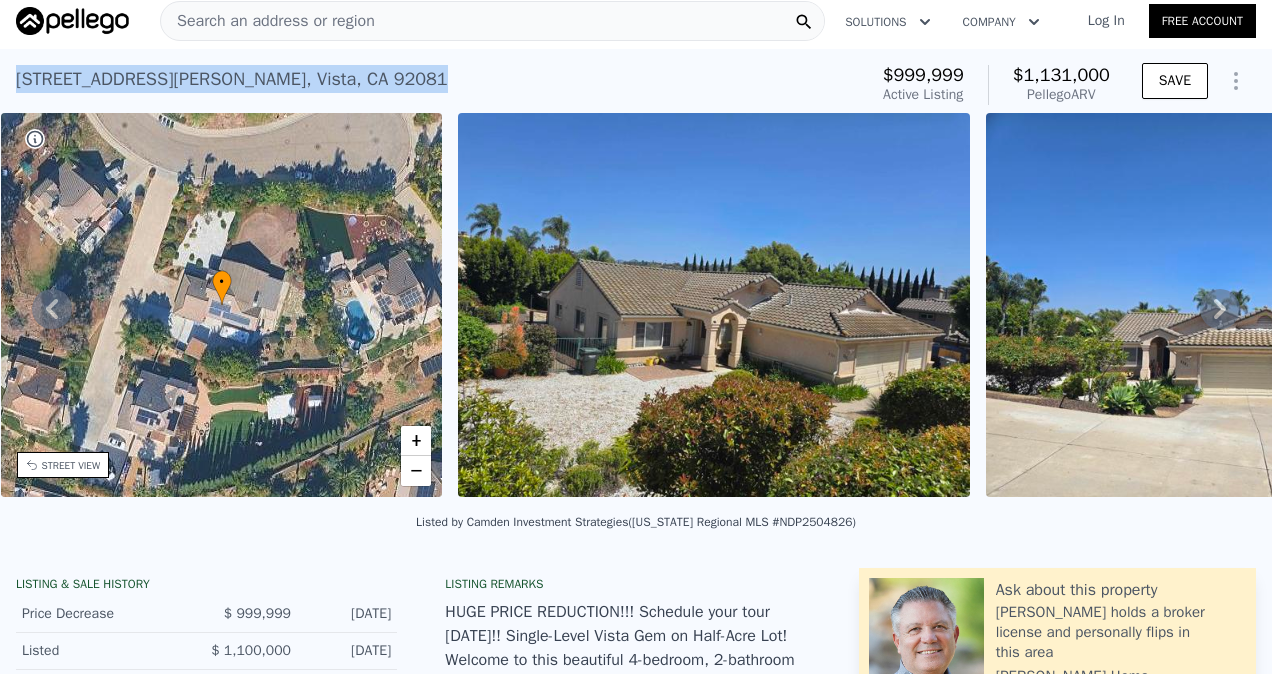 drag, startPoint x: 10, startPoint y: 78, endPoint x: 277, endPoint y: 85, distance: 267.09174 